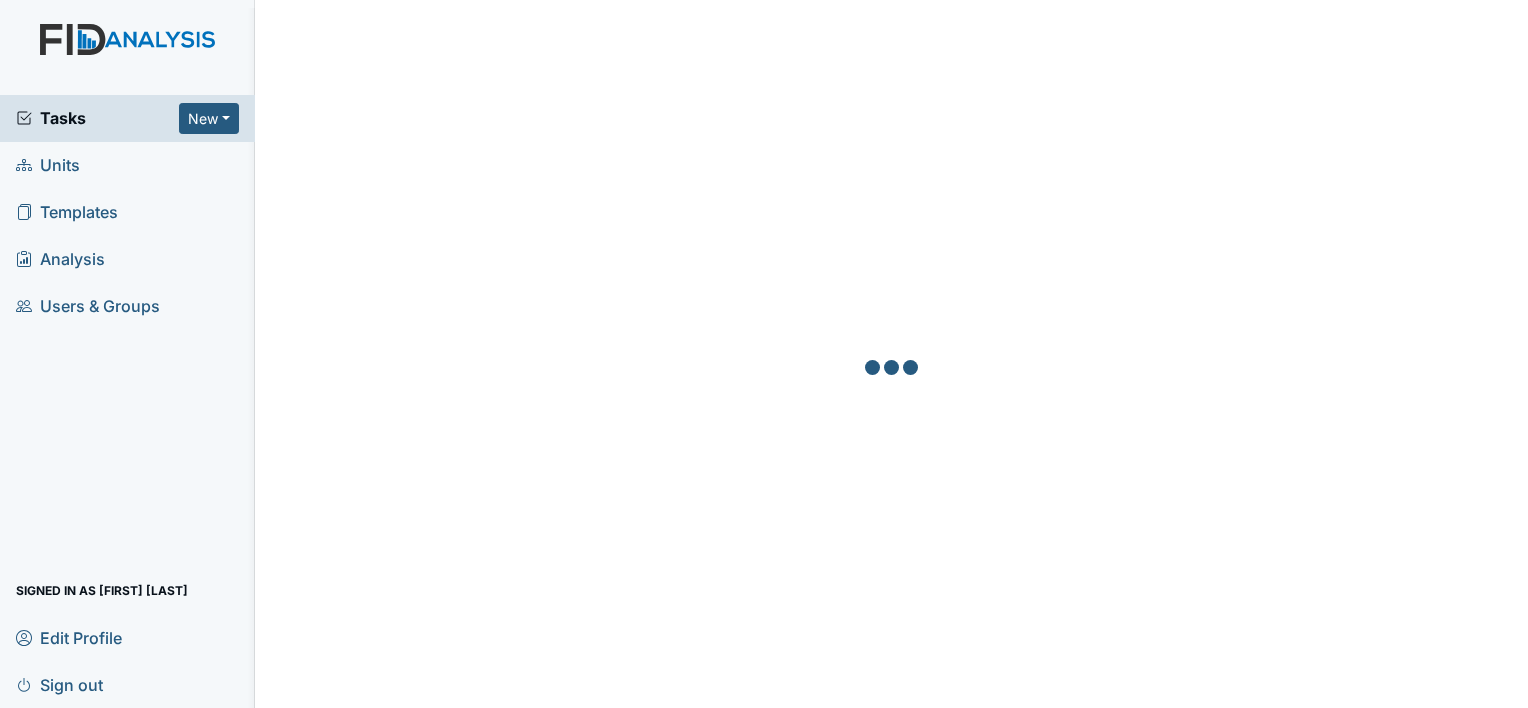 scroll, scrollTop: 0, scrollLeft: 0, axis: both 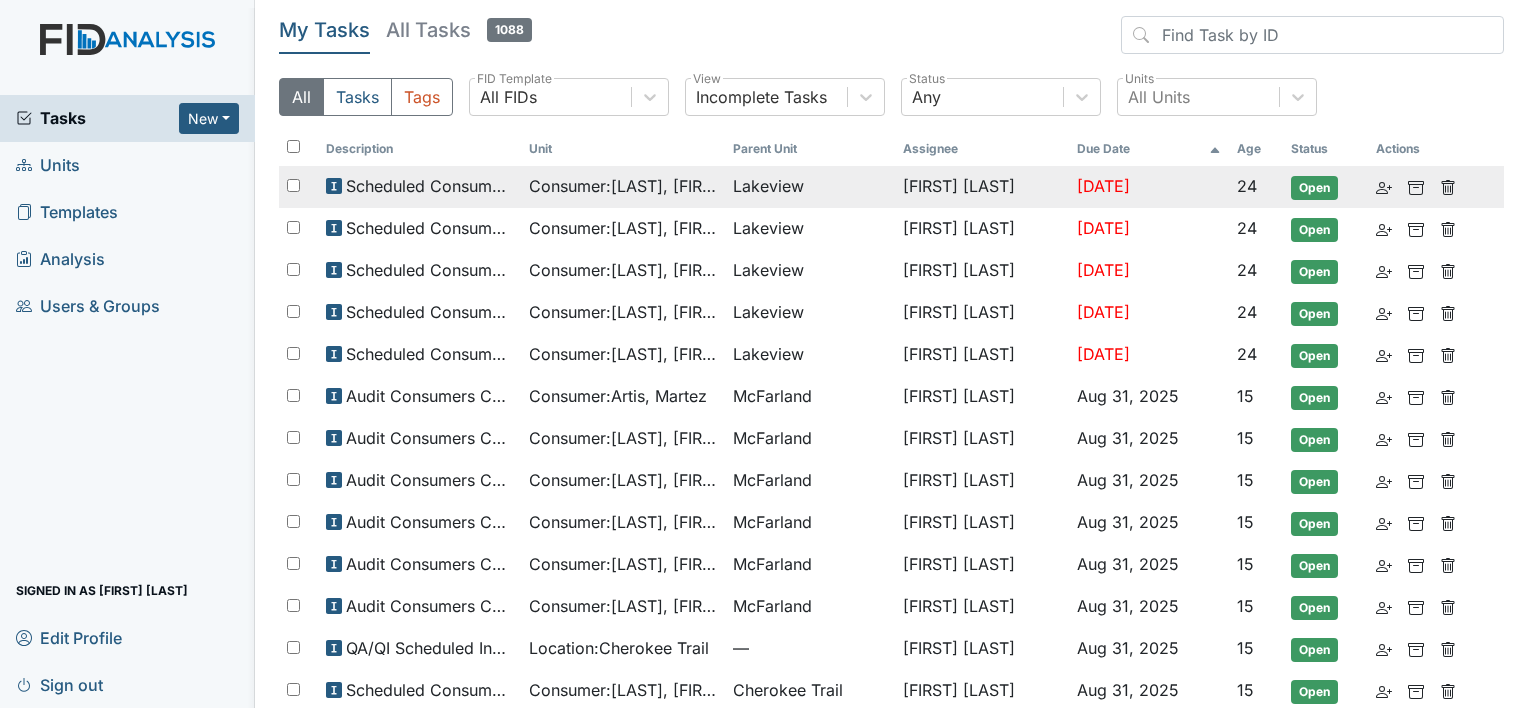 click on "Consumer :  [LAST], [FIRST]" at bounding box center [622, 186] 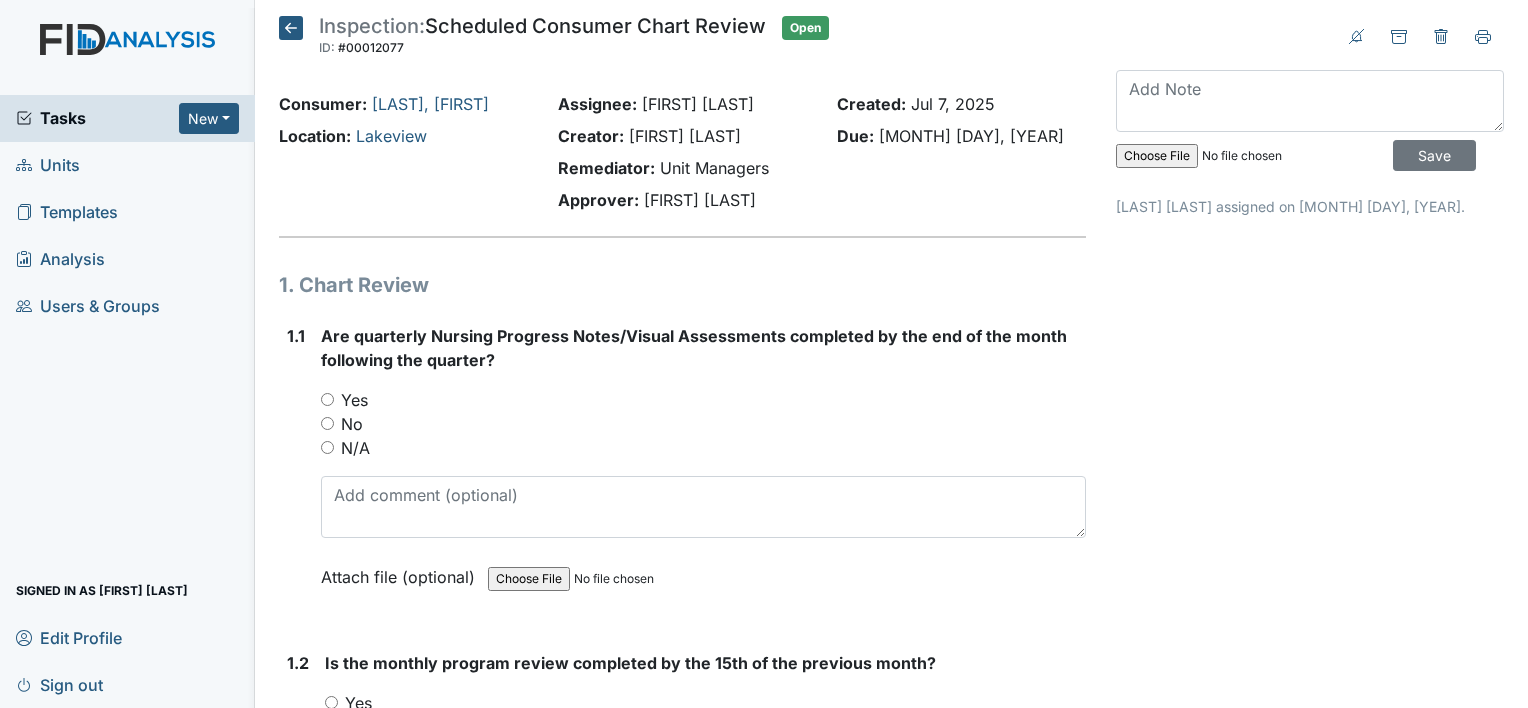 scroll, scrollTop: 0, scrollLeft: 0, axis: both 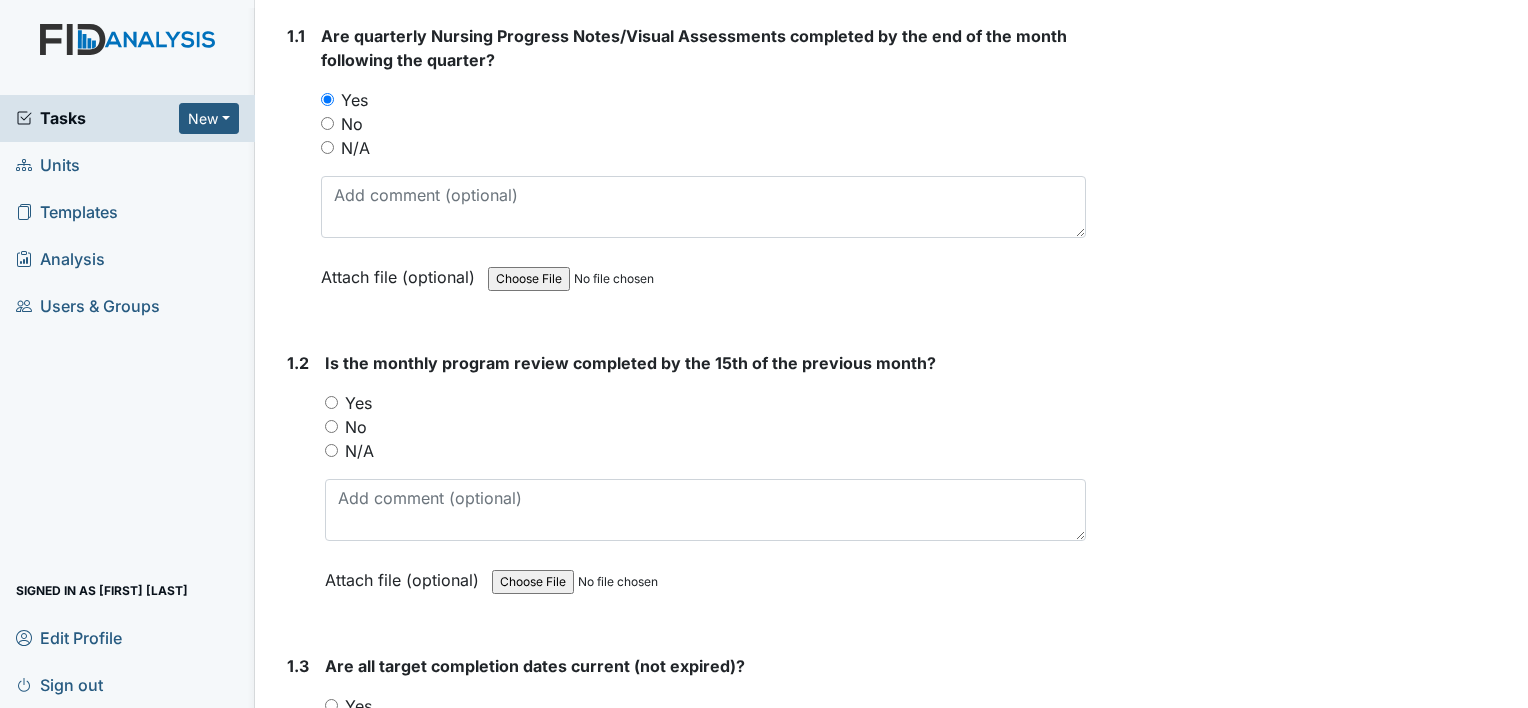 click on "No" at bounding box center [331, 426] 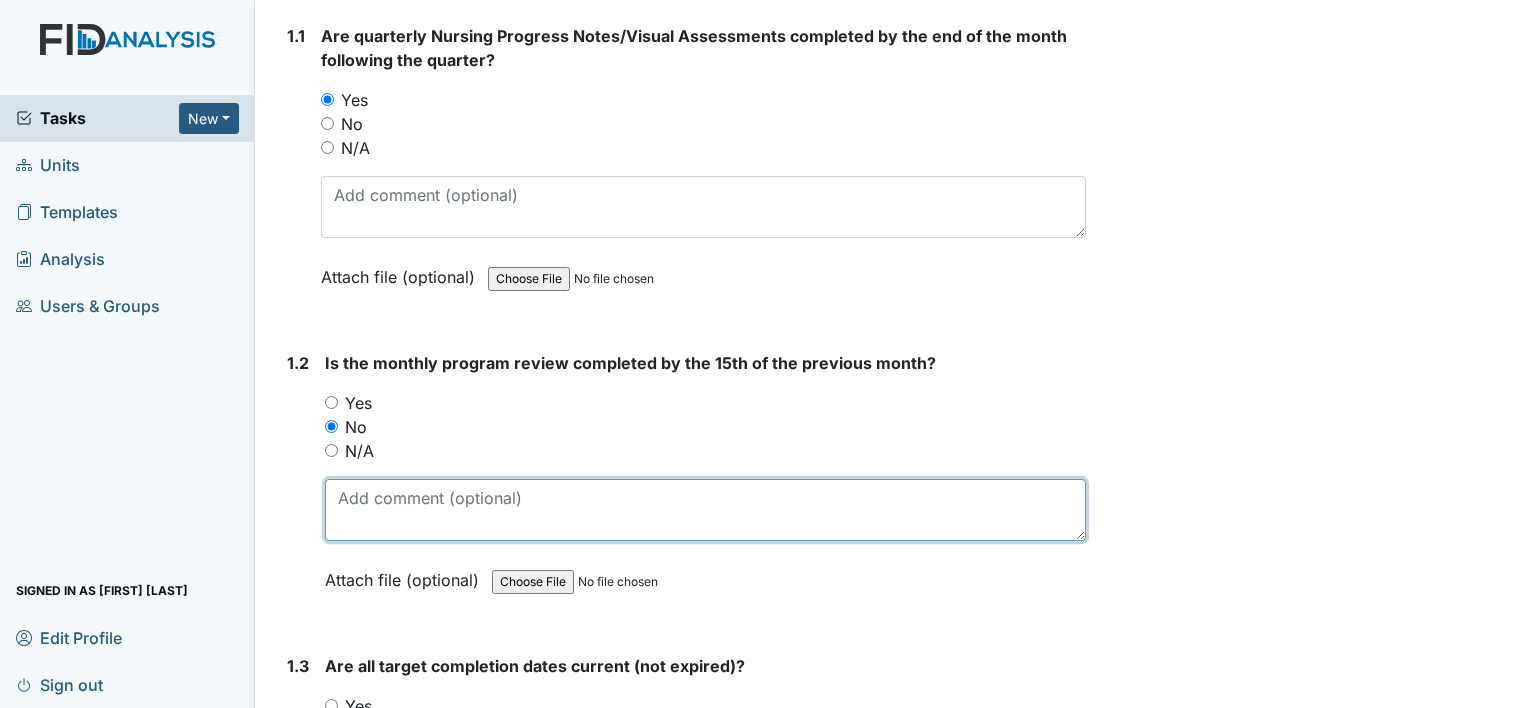 click at bounding box center [705, 510] 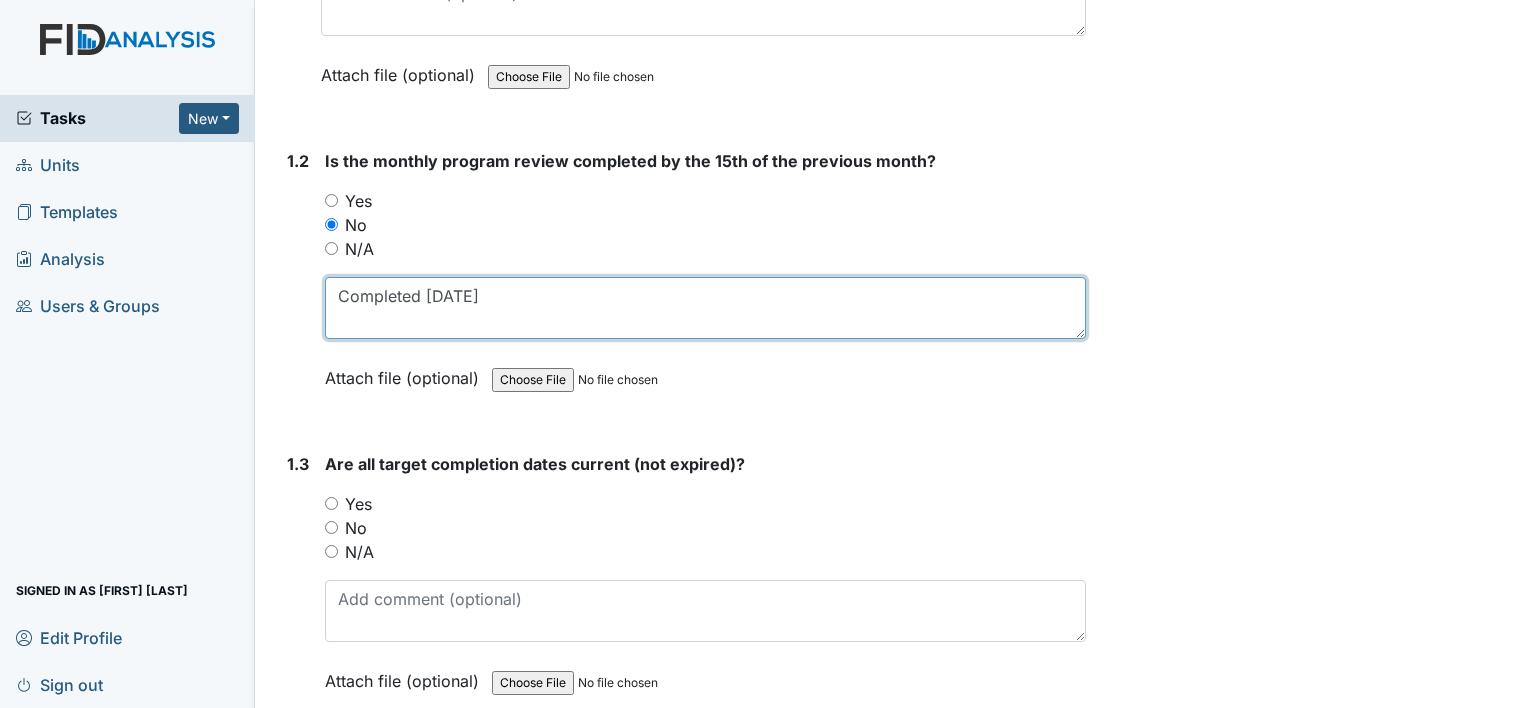 scroll, scrollTop: 600, scrollLeft: 0, axis: vertical 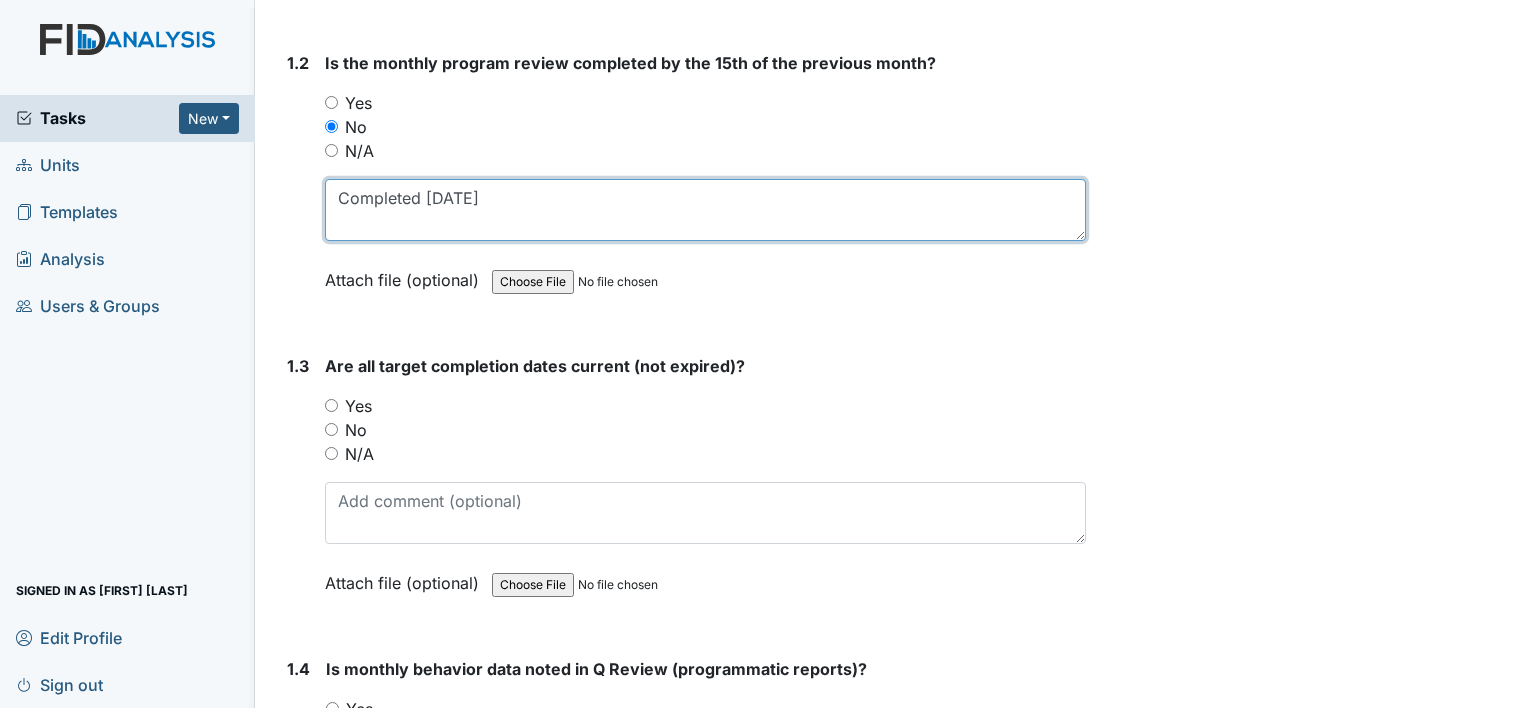 type on "Completed 07/22" 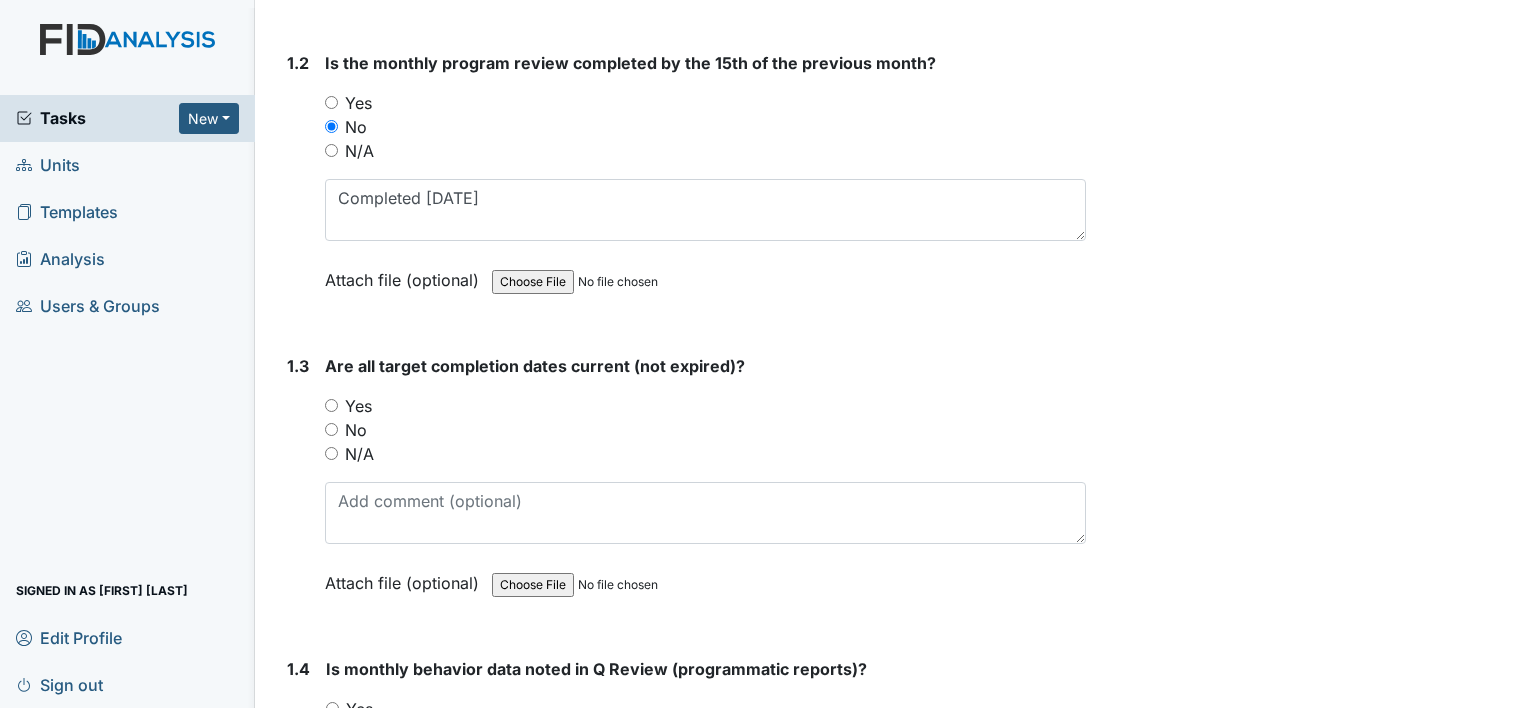 click on "Yes" at bounding box center [331, 405] 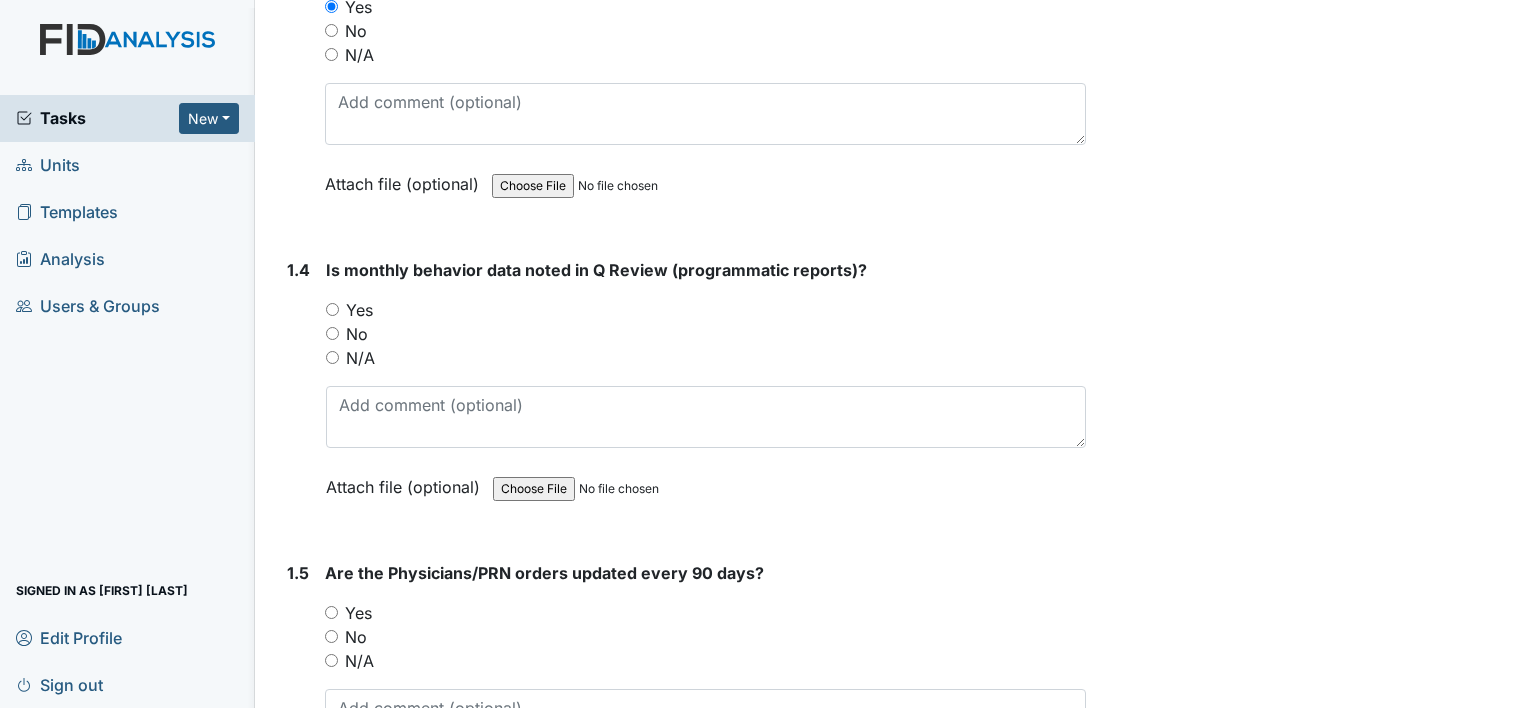 scroll, scrollTop: 1000, scrollLeft: 0, axis: vertical 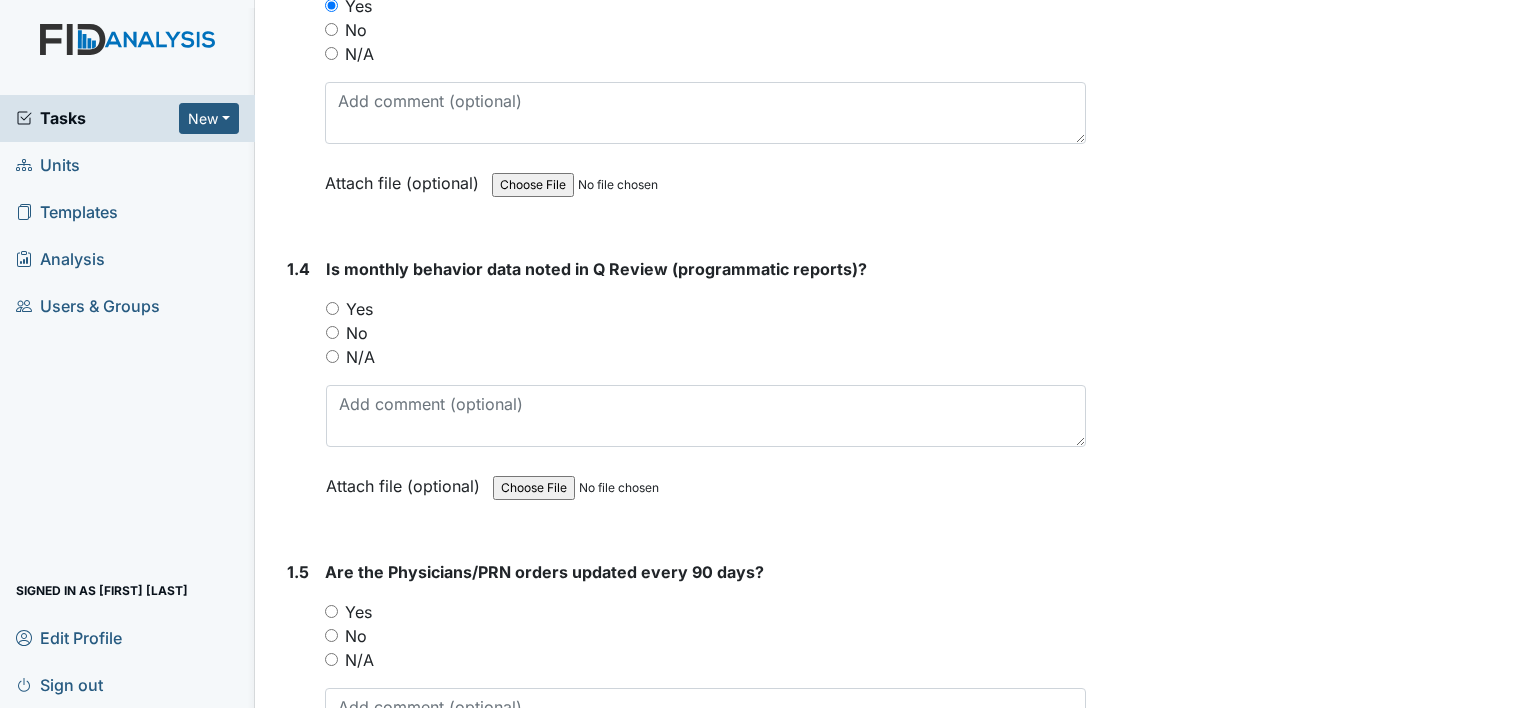 click on "Yes" at bounding box center [332, 308] 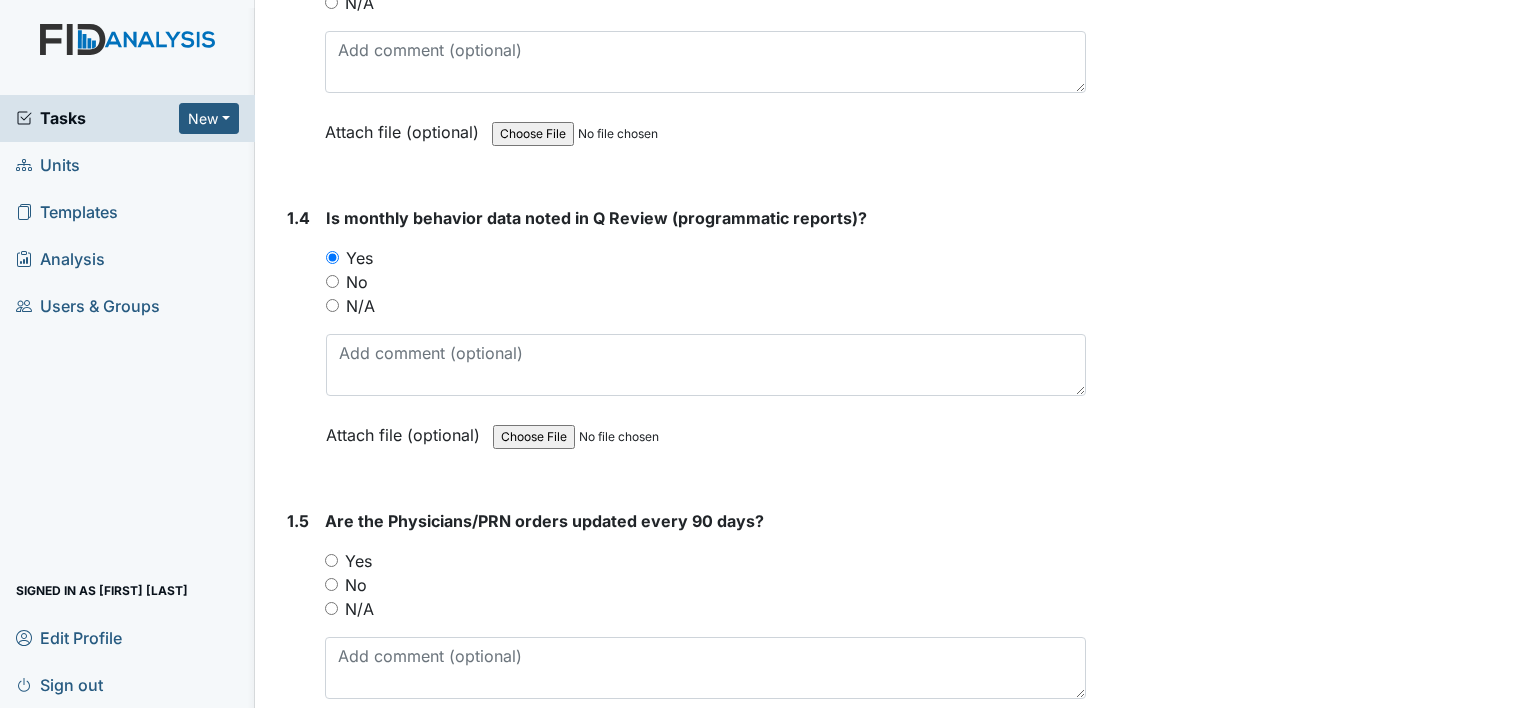 scroll, scrollTop: 1200, scrollLeft: 0, axis: vertical 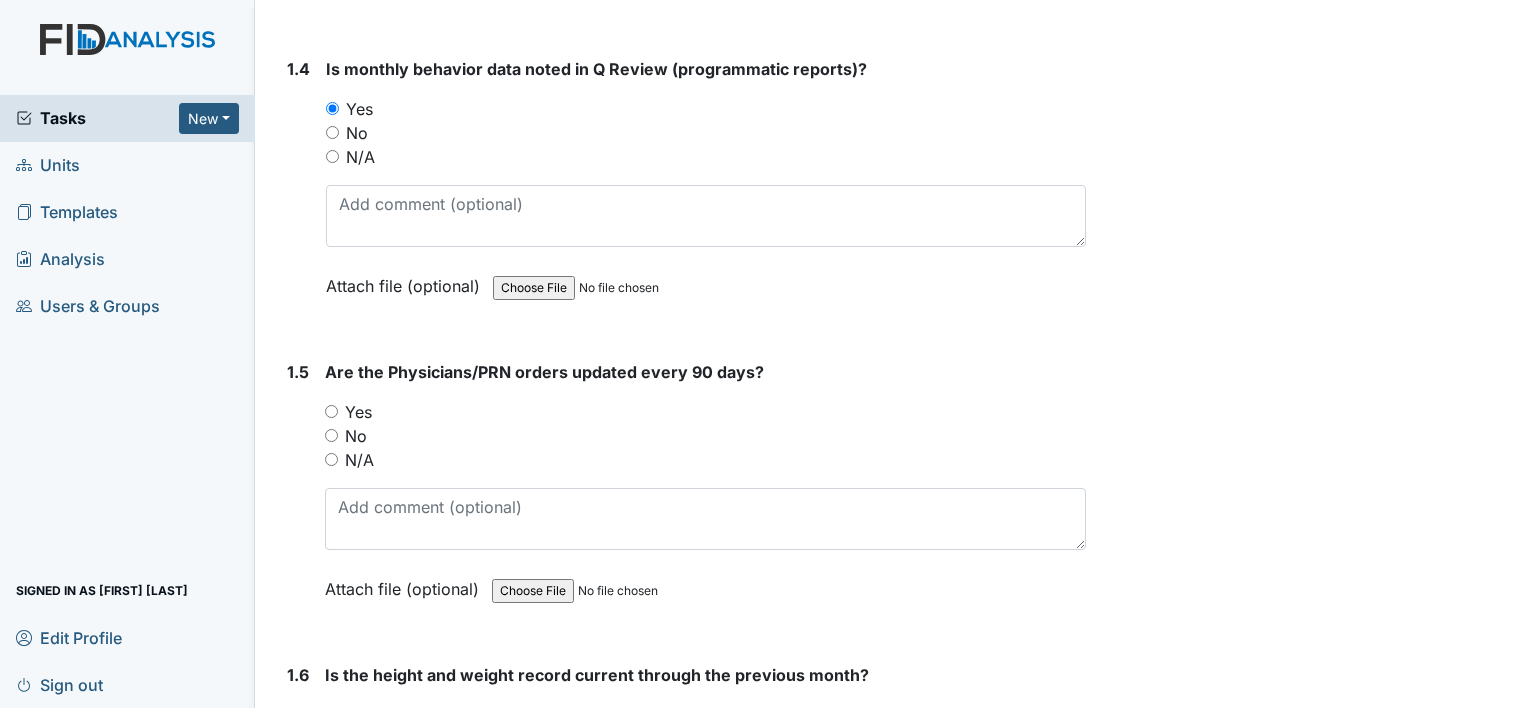 click on "Yes" at bounding box center (705, 412) 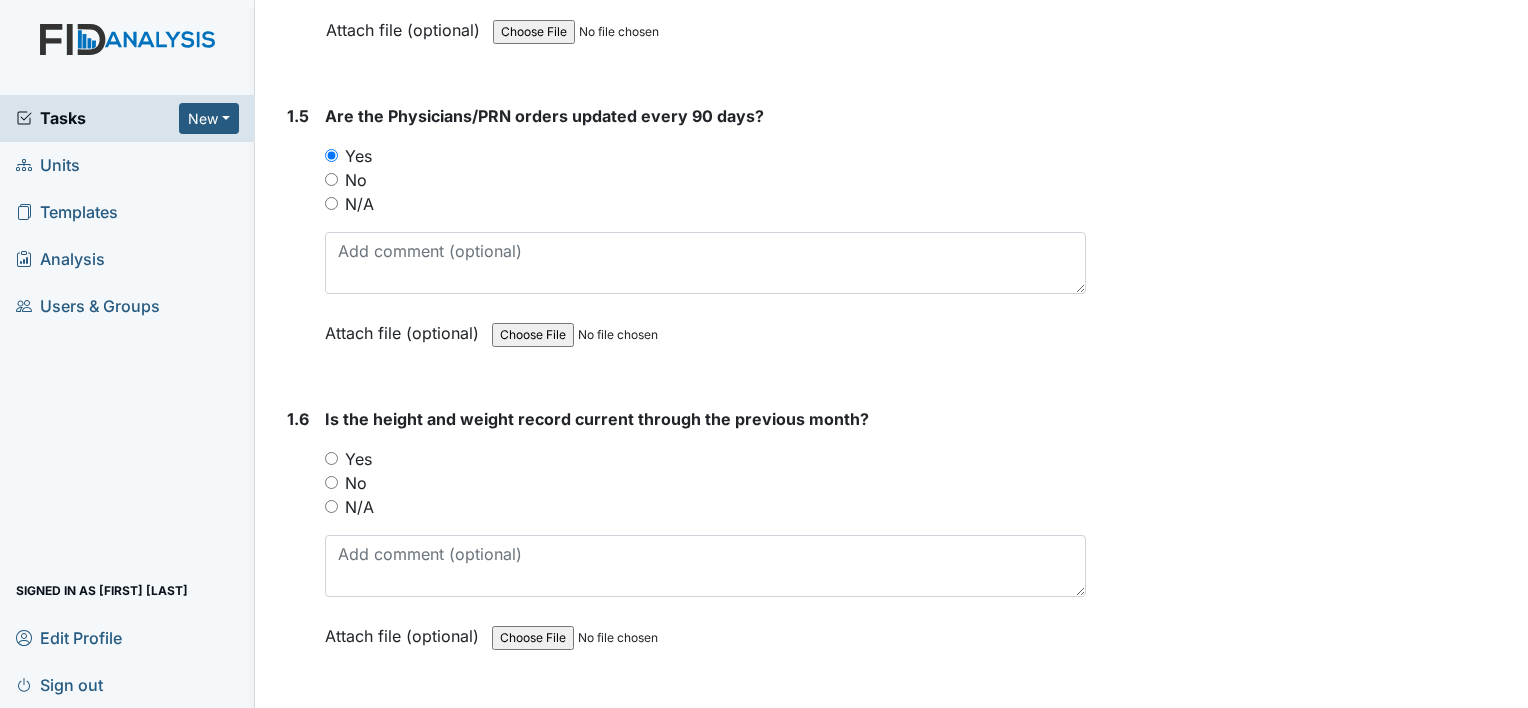 scroll, scrollTop: 1500, scrollLeft: 0, axis: vertical 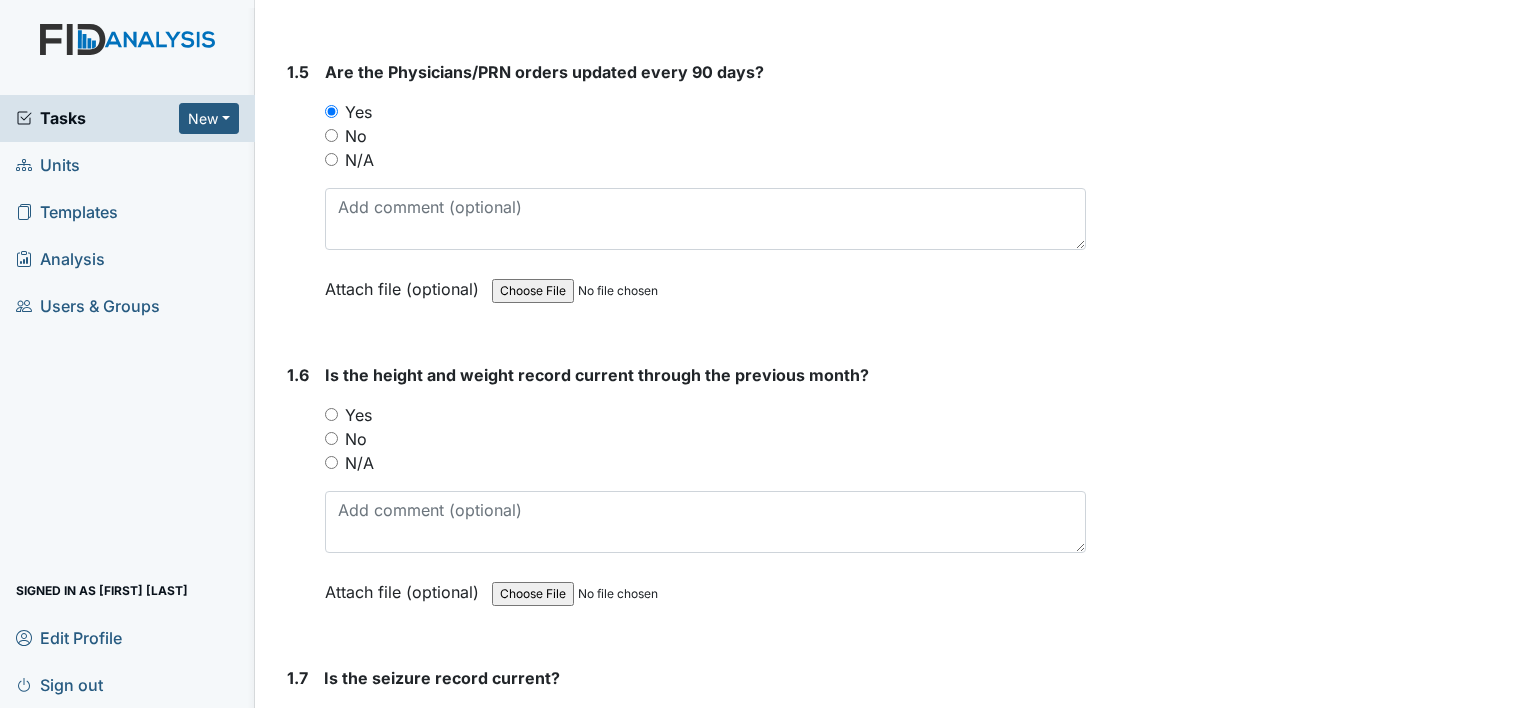 click on "Yes" at bounding box center (331, 414) 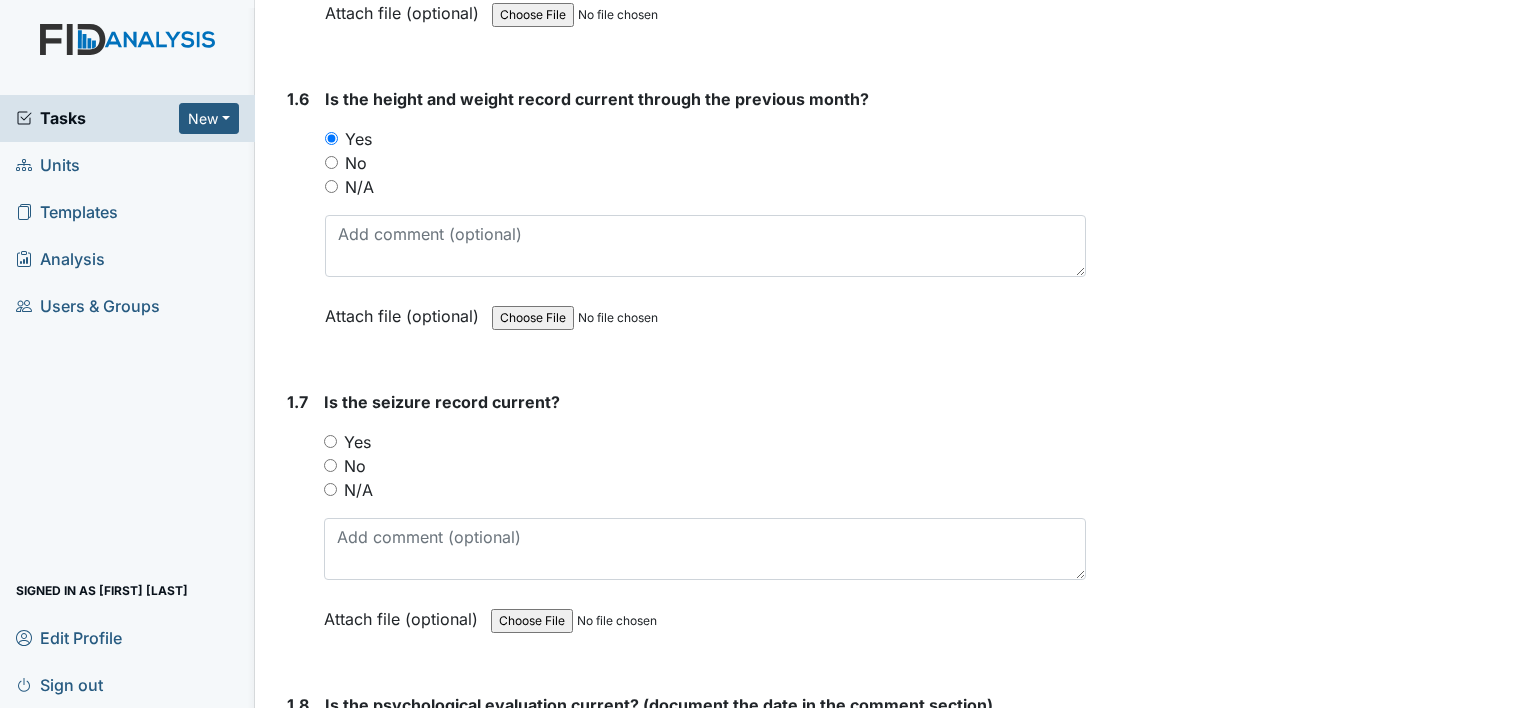 scroll, scrollTop: 1800, scrollLeft: 0, axis: vertical 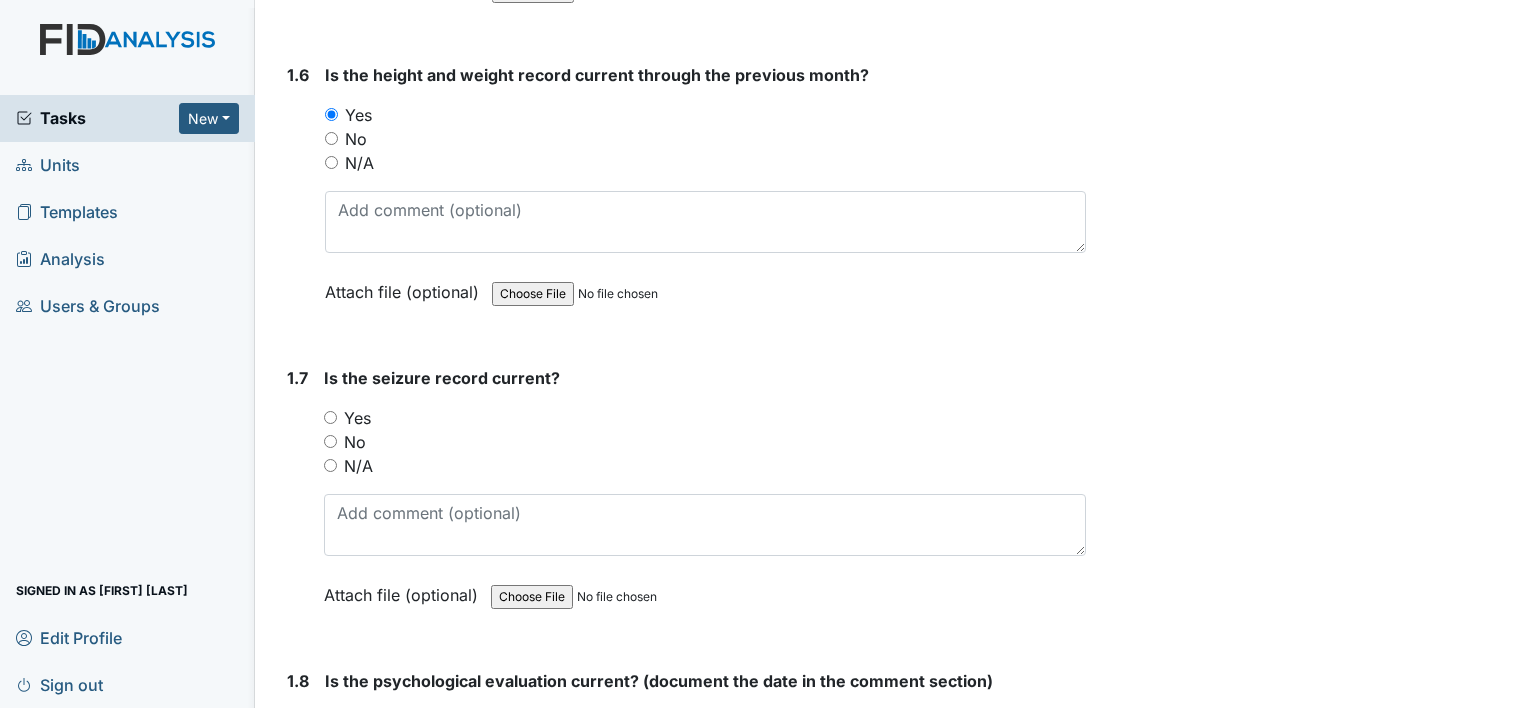 click on "N/A" at bounding box center (330, 465) 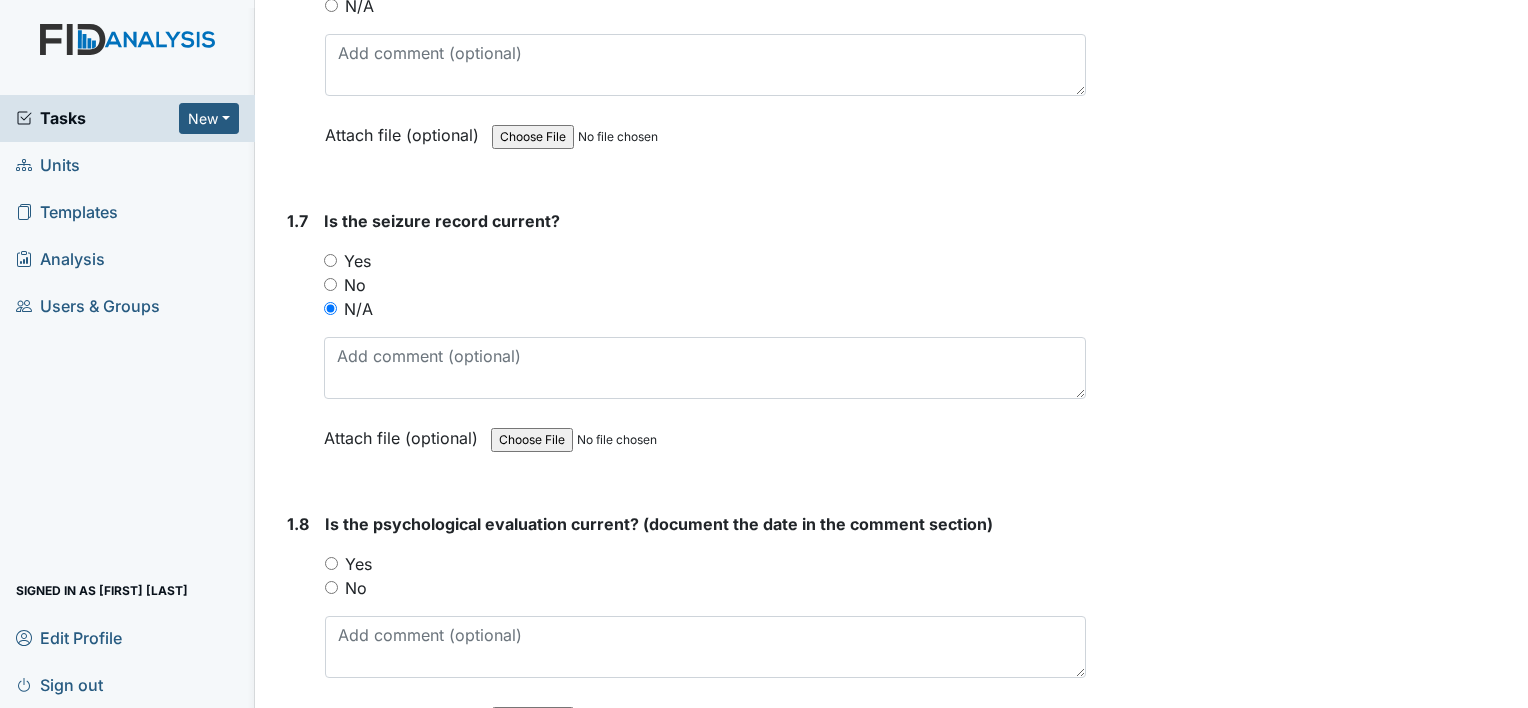 scroll, scrollTop: 2000, scrollLeft: 0, axis: vertical 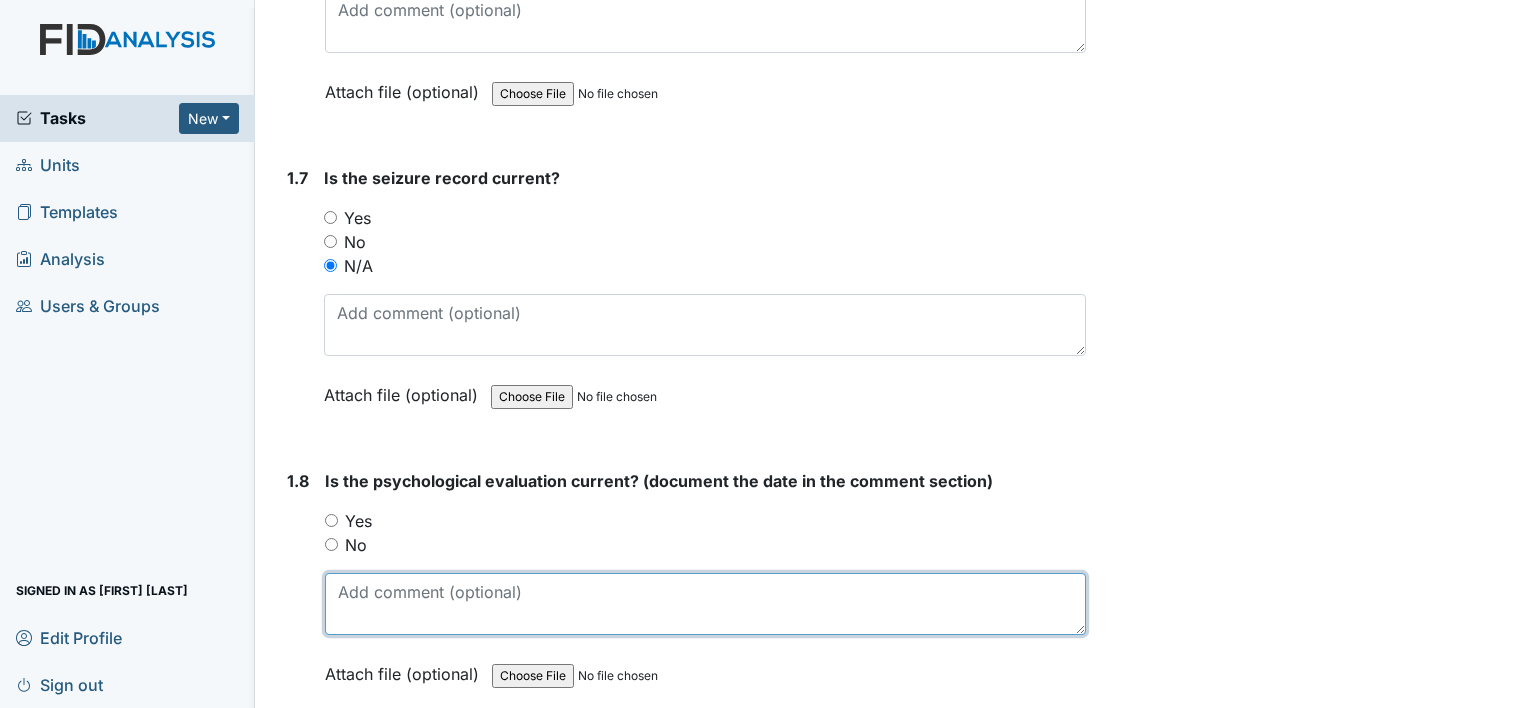 click at bounding box center (705, 604) 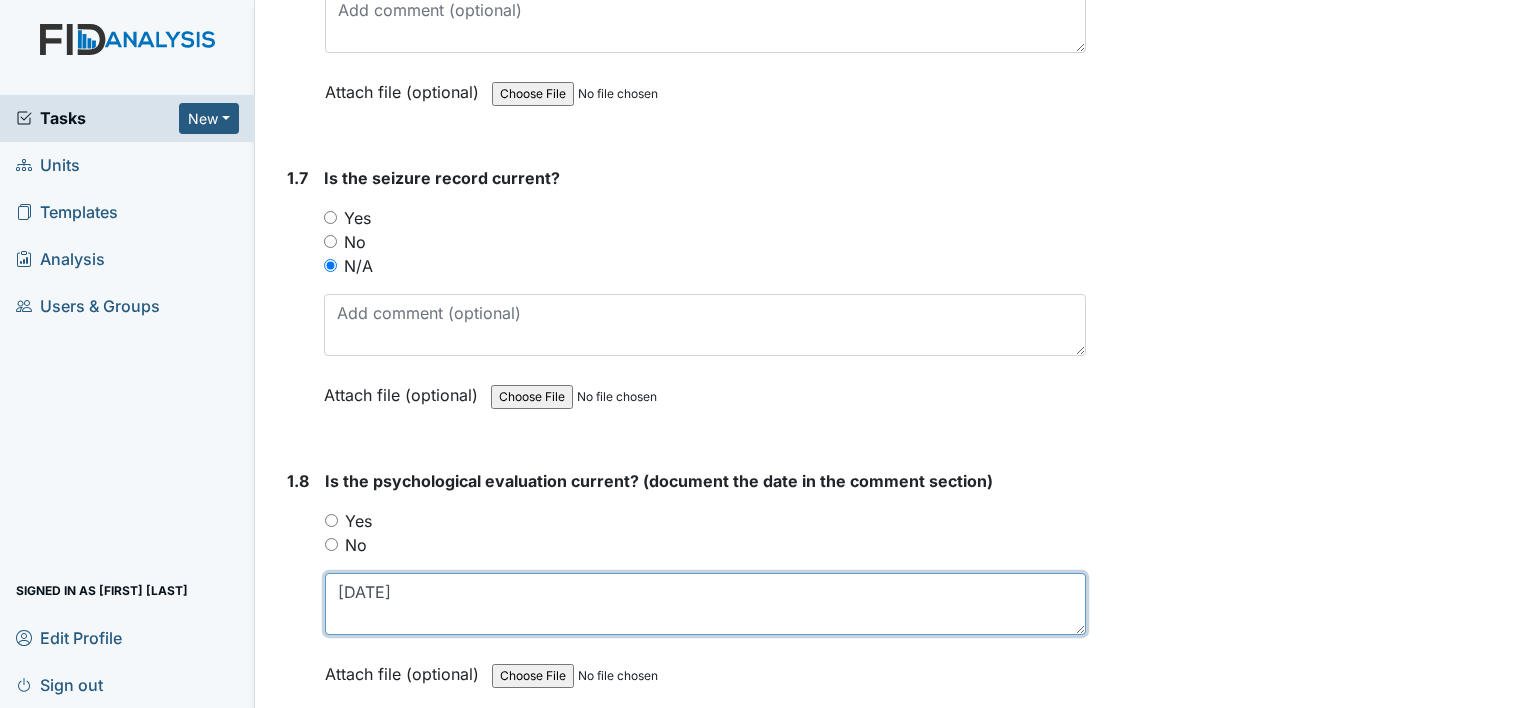 type on "04/05/03" 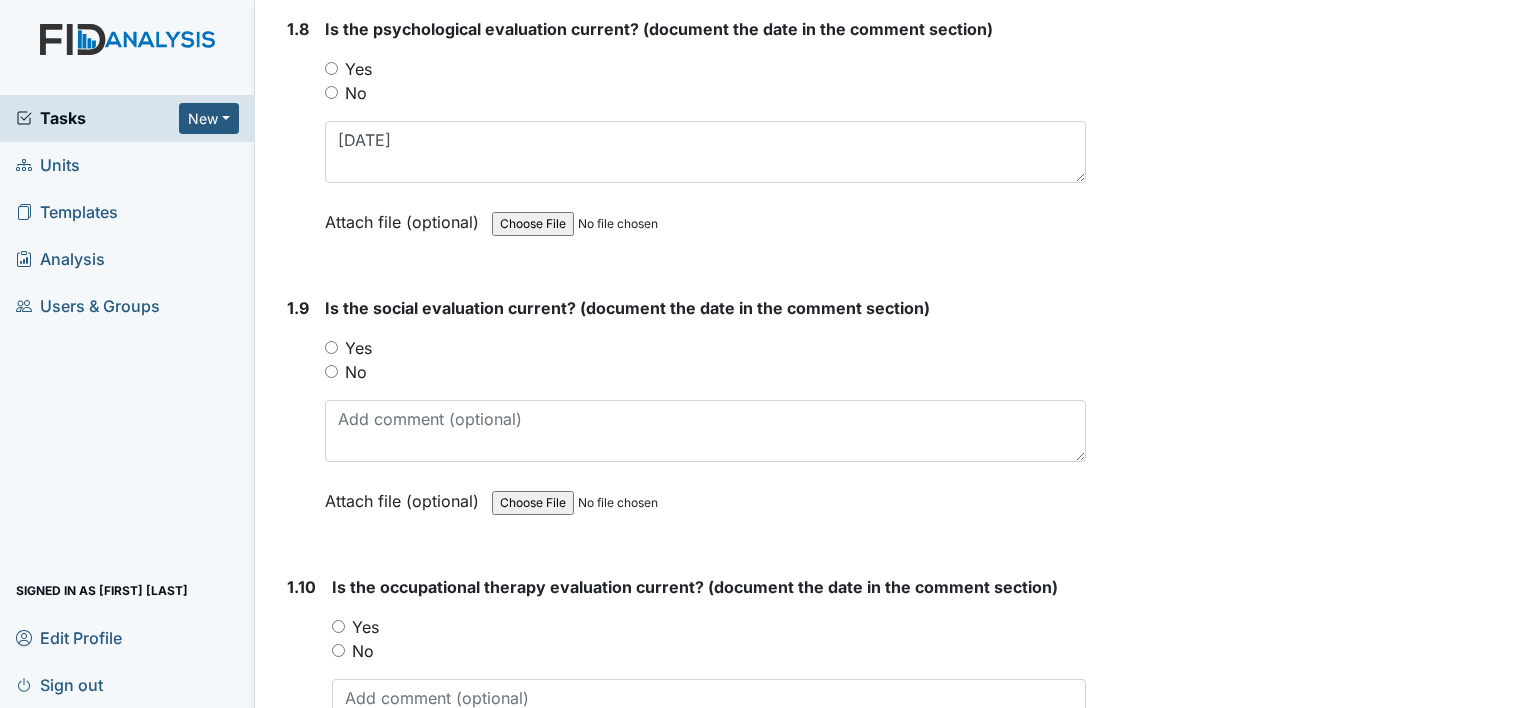 scroll, scrollTop: 2500, scrollLeft: 0, axis: vertical 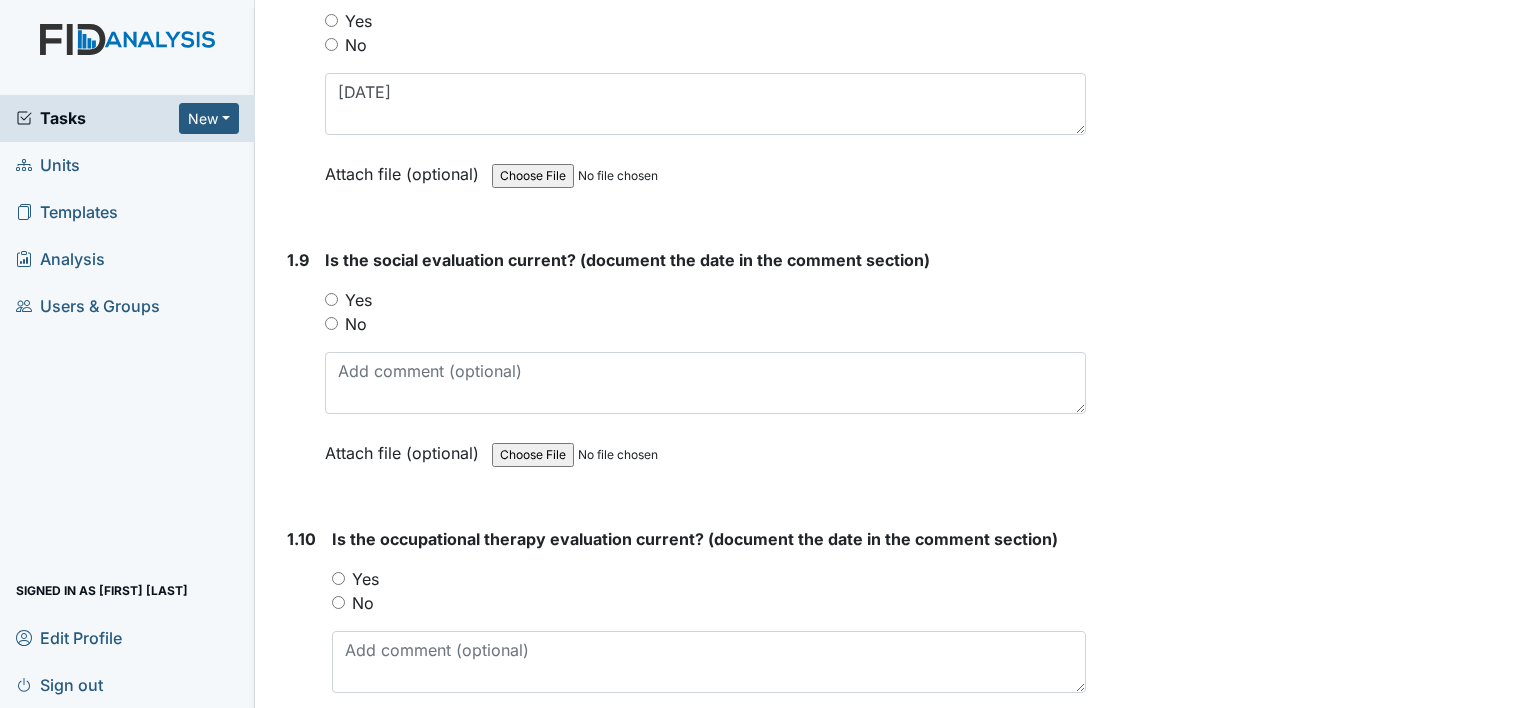 click on "Yes" at bounding box center [331, 299] 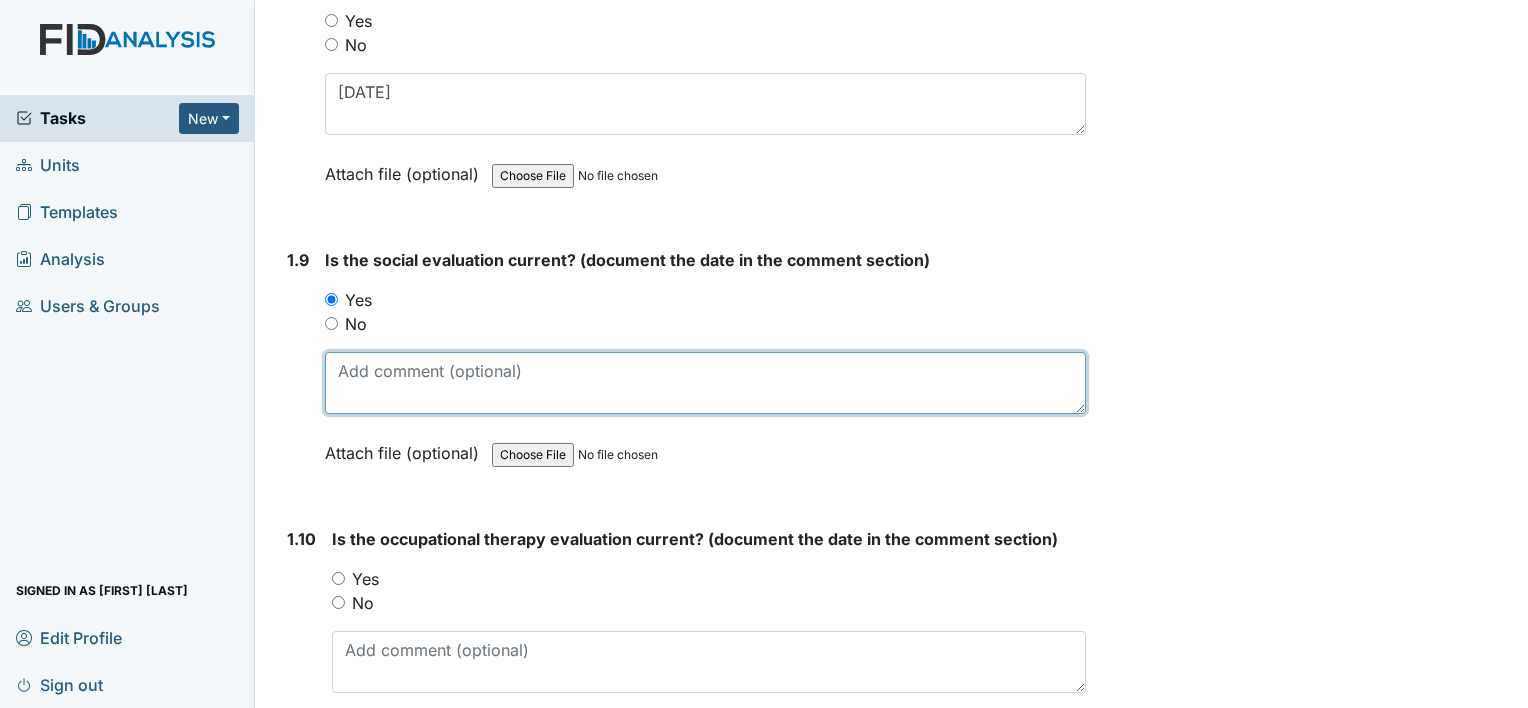 click at bounding box center (705, 383) 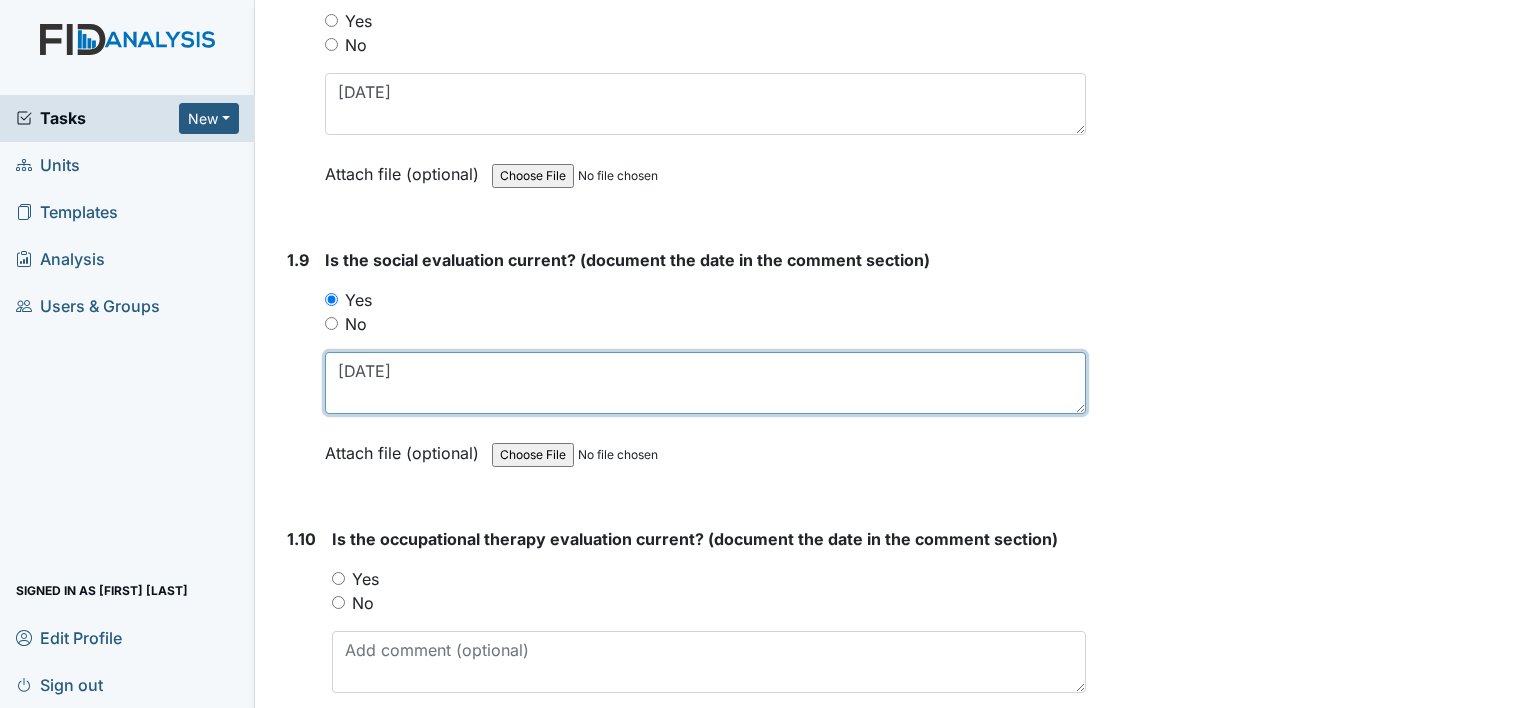 type on "07/19/02" 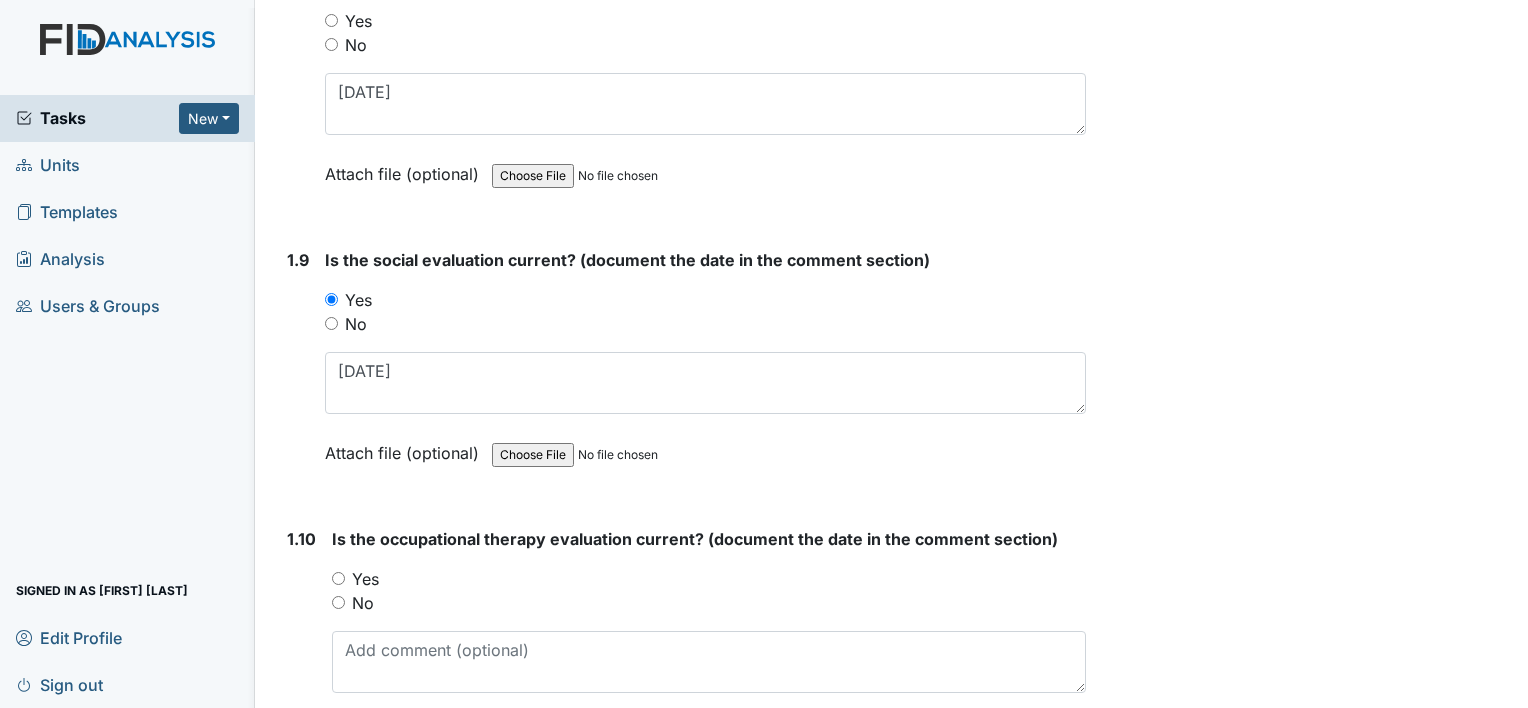 click on "Yes" at bounding box center (338, 578) 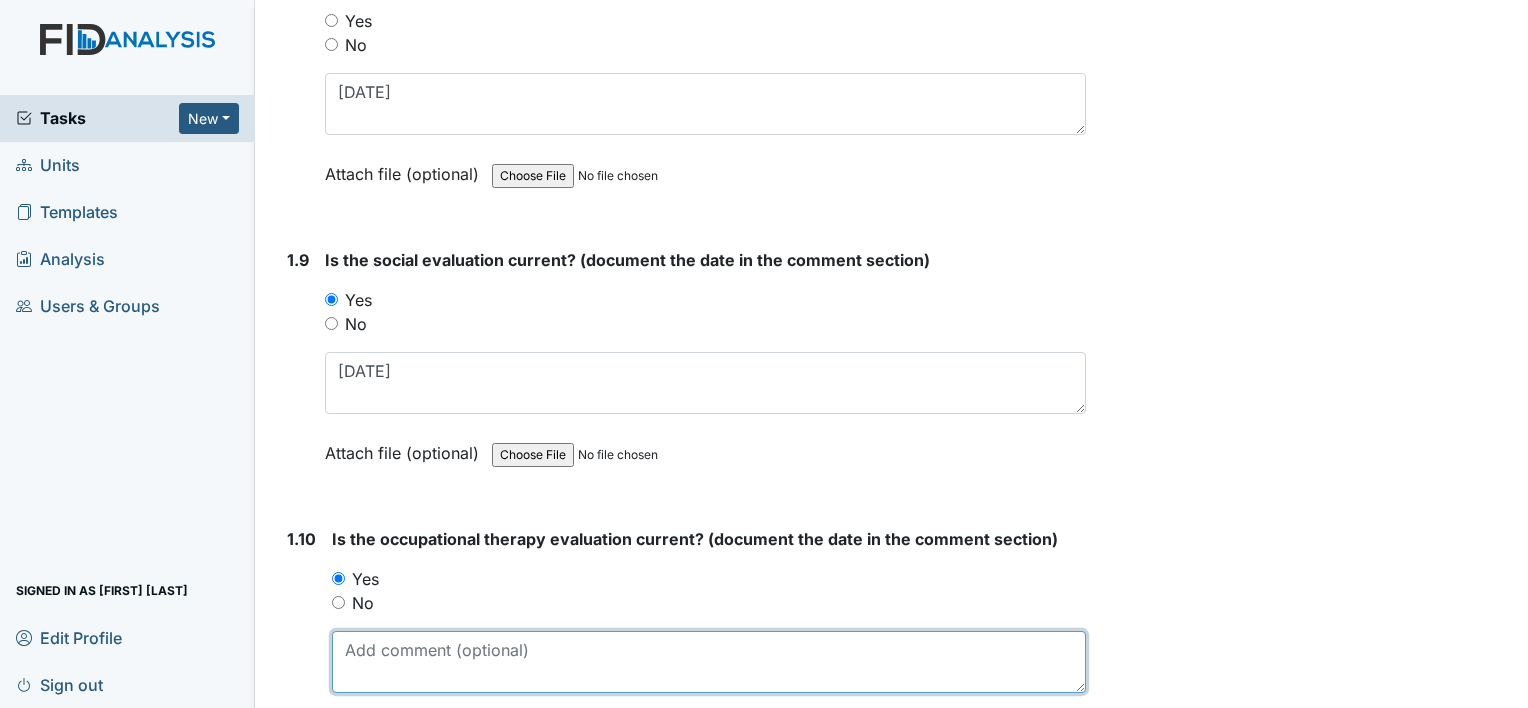 click at bounding box center [709, 662] 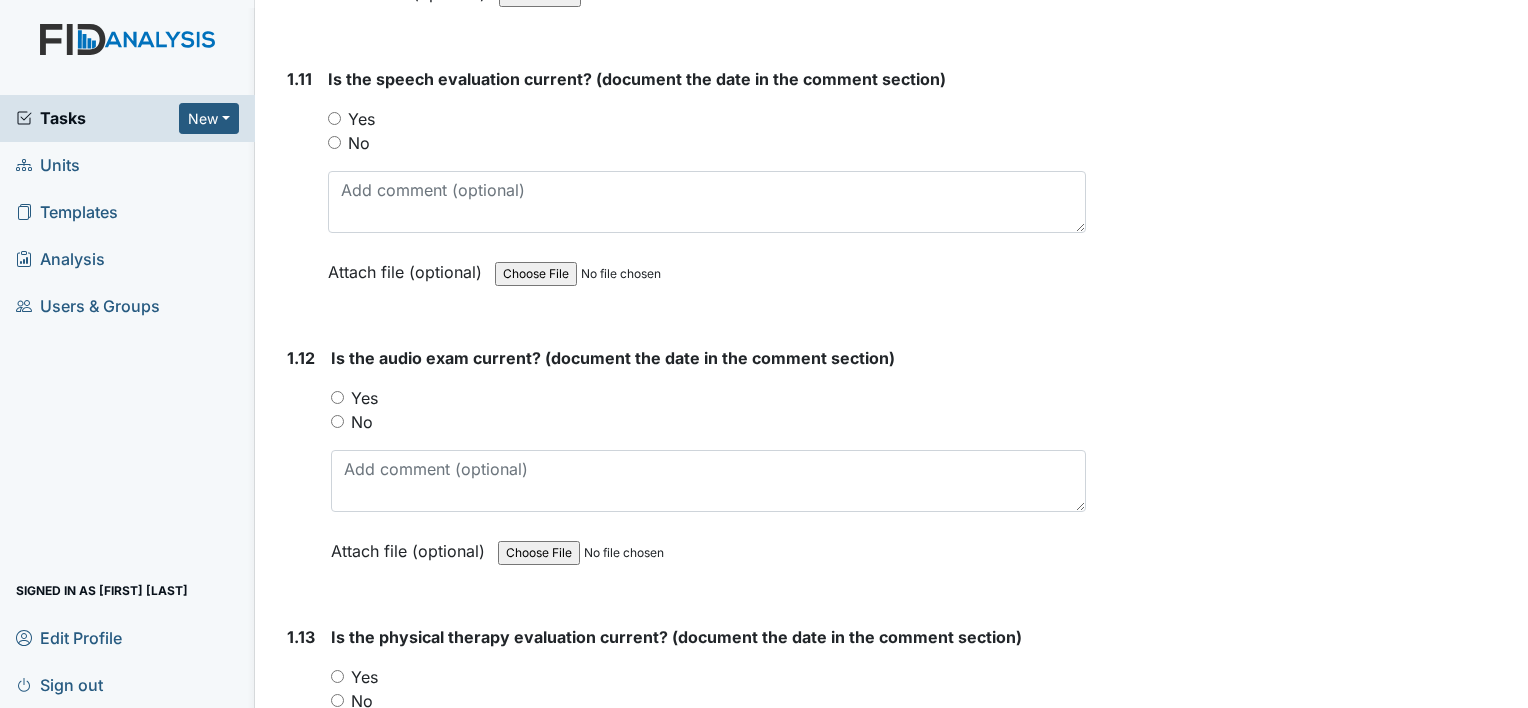scroll, scrollTop: 3300, scrollLeft: 0, axis: vertical 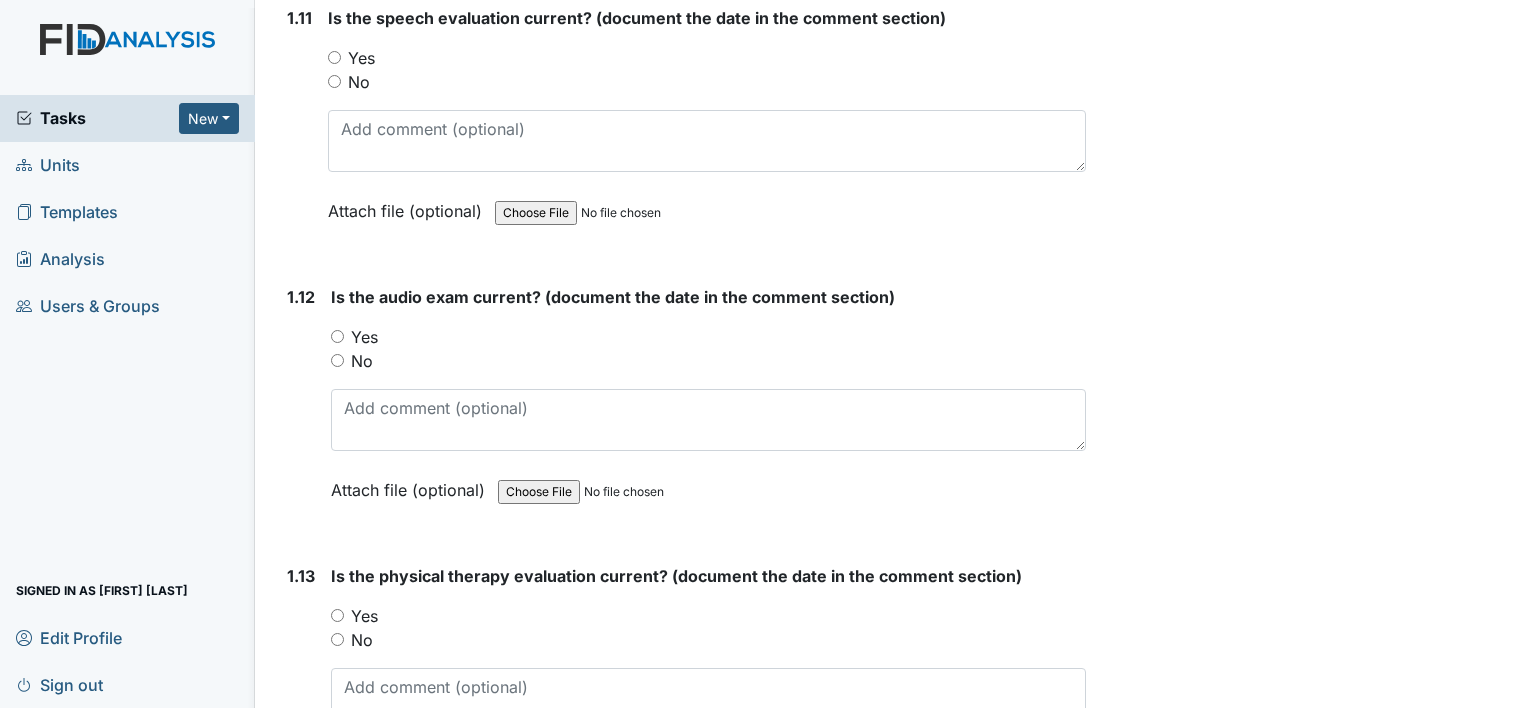 type on "11/09/23" 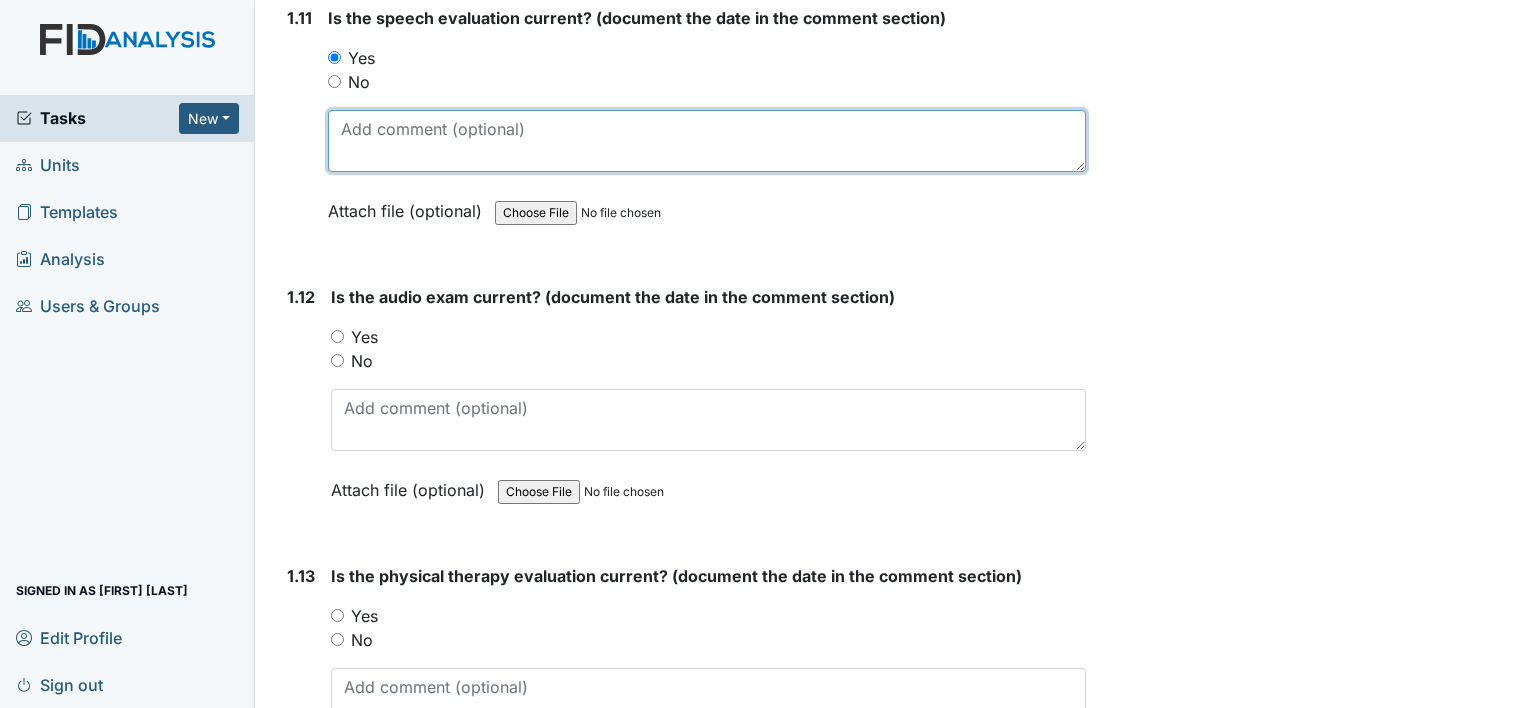 click at bounding box center [707, 141] 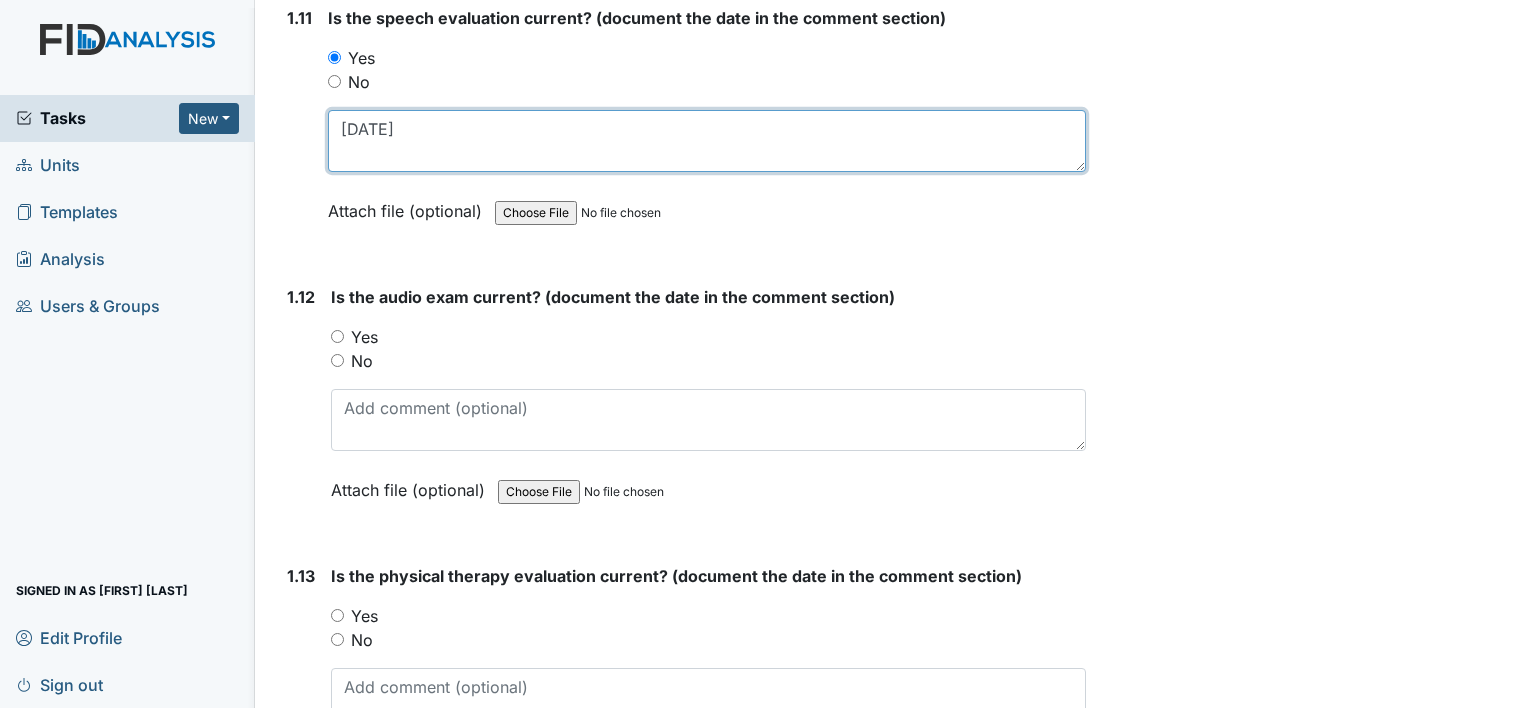 type on "11/18/10" 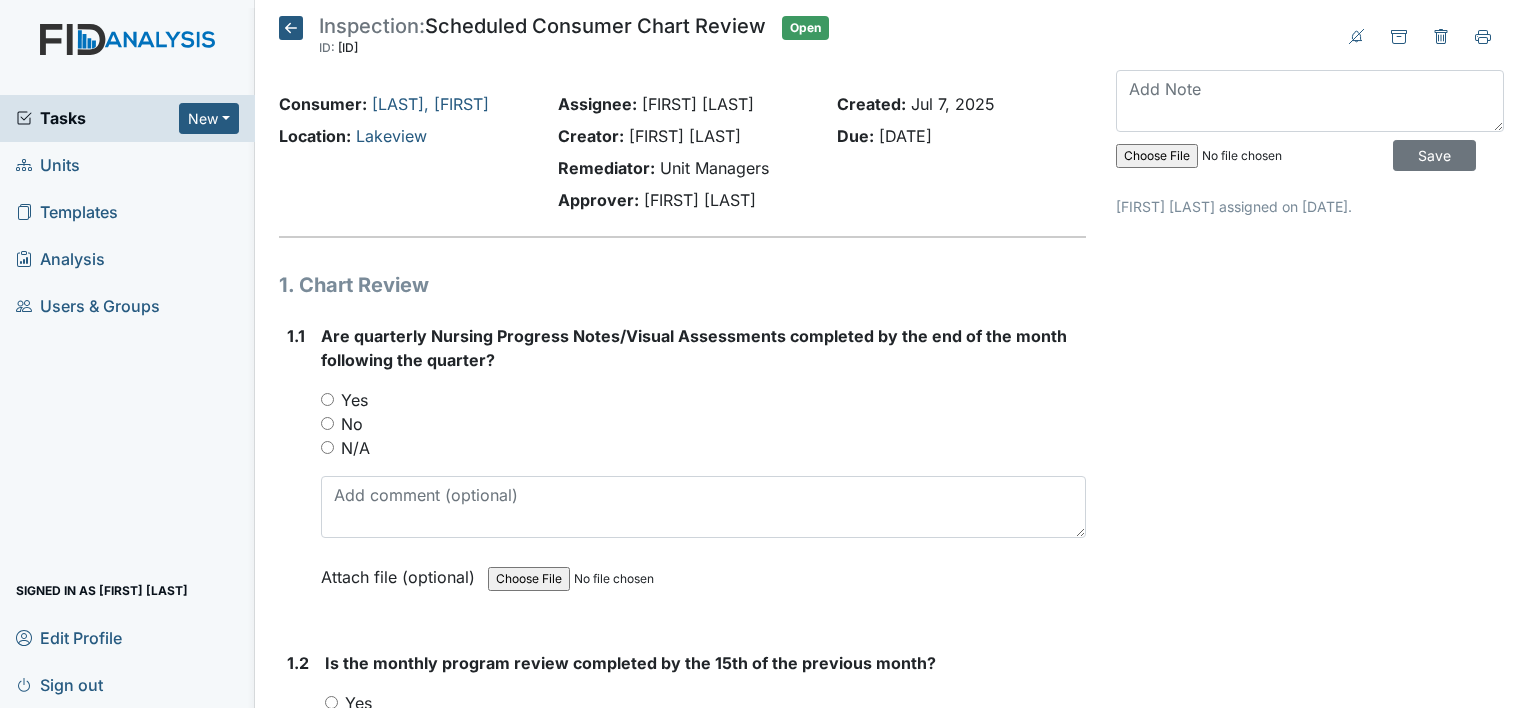 scroll, scrollTop: 0, scrollLeft: 0, axis: both 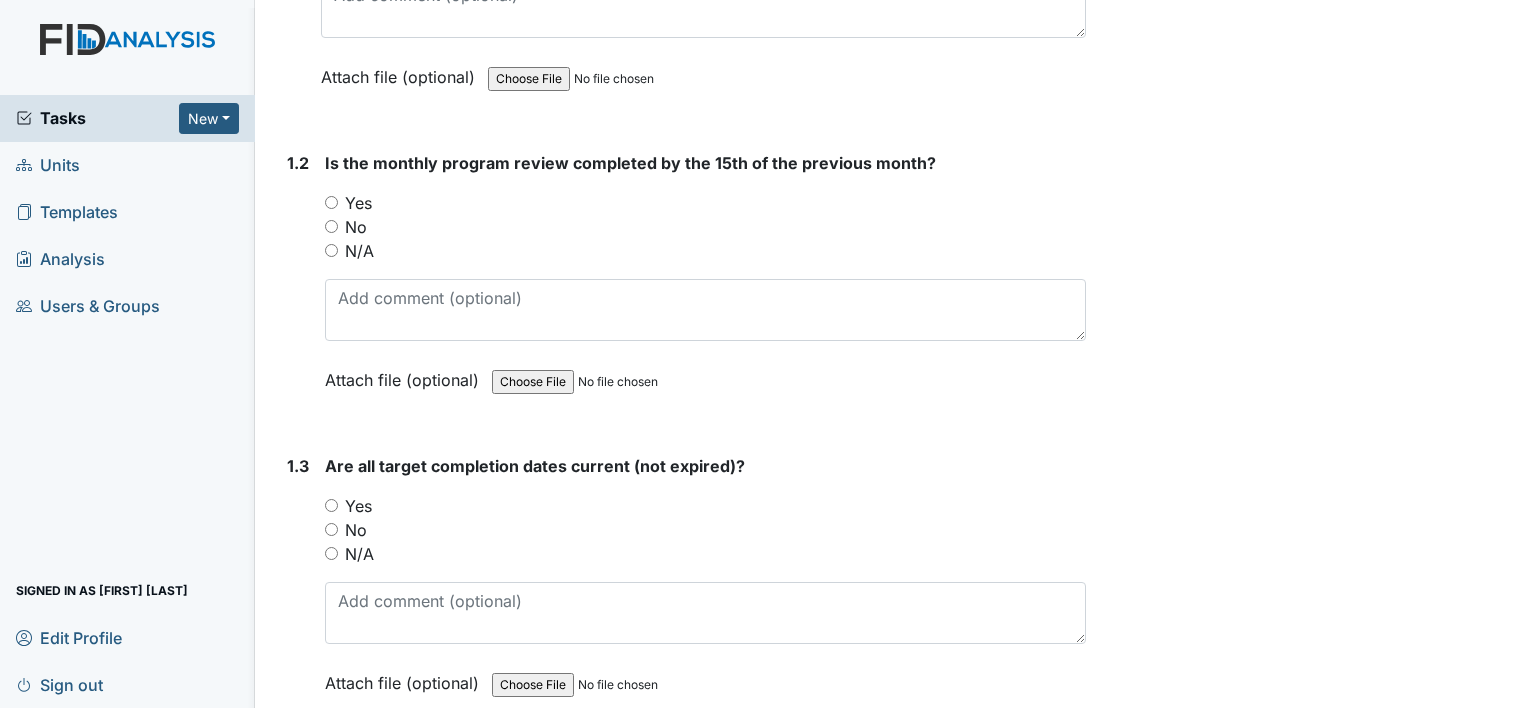 click on "Units" at bounding box center (127, 165) 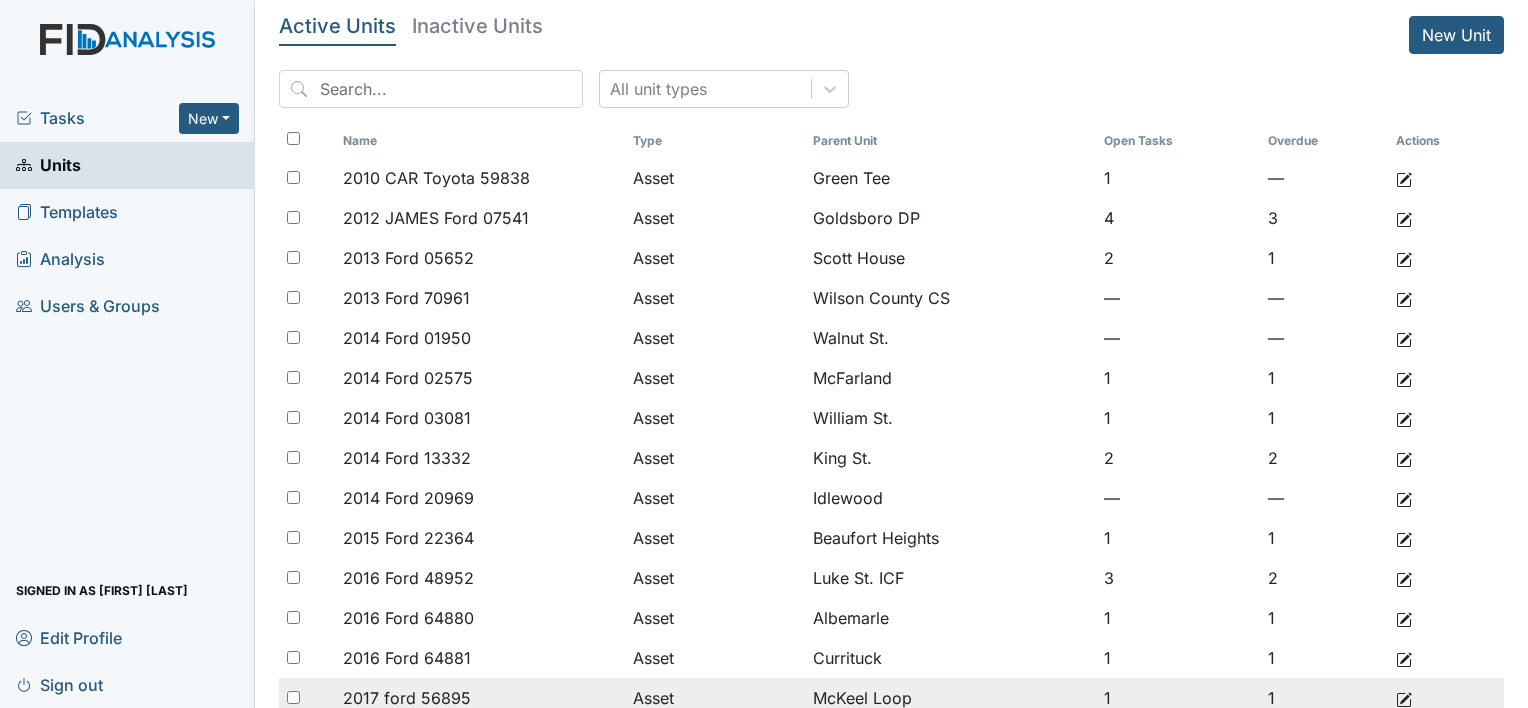 scroll, scrollTop: 0, scrollLeft: 0, axis: both 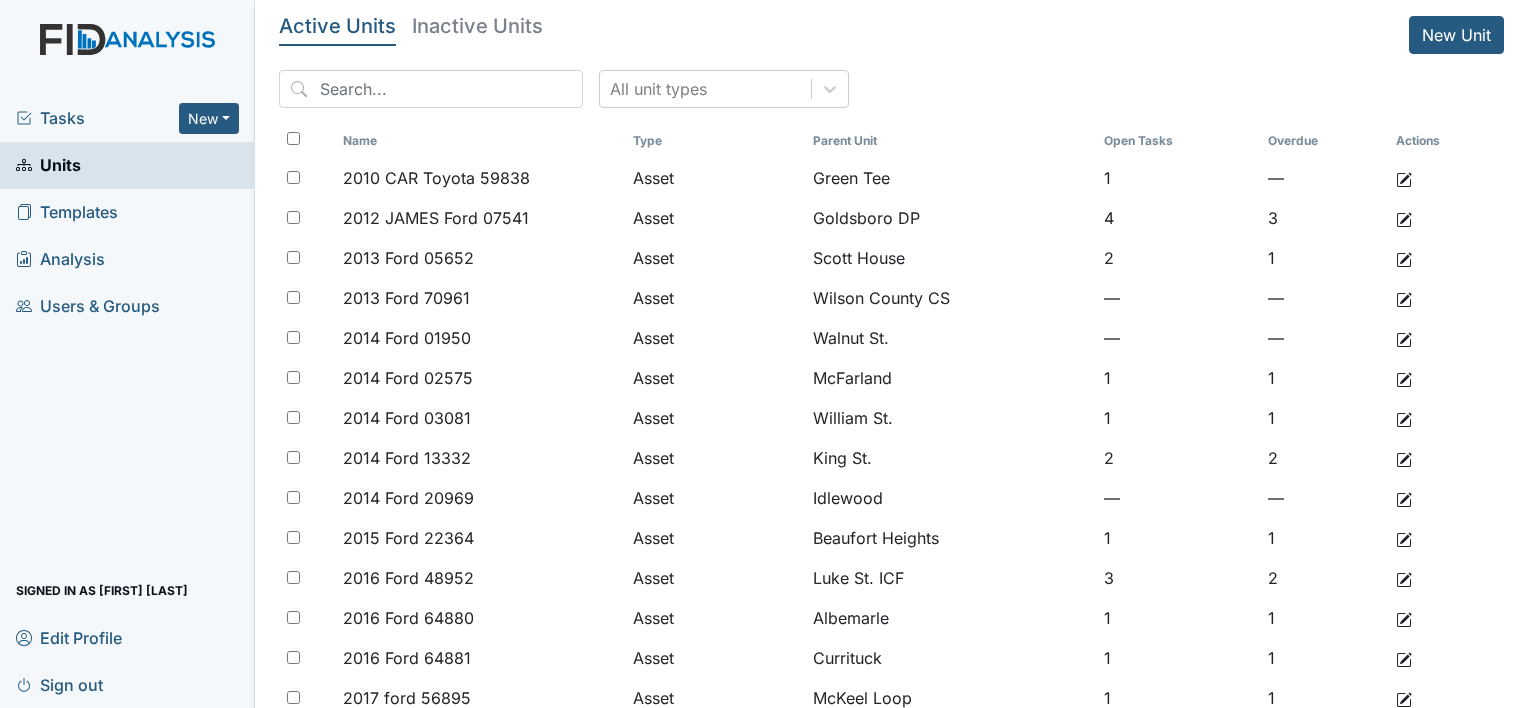 click on "Units" at bounding box center (48, 165) 